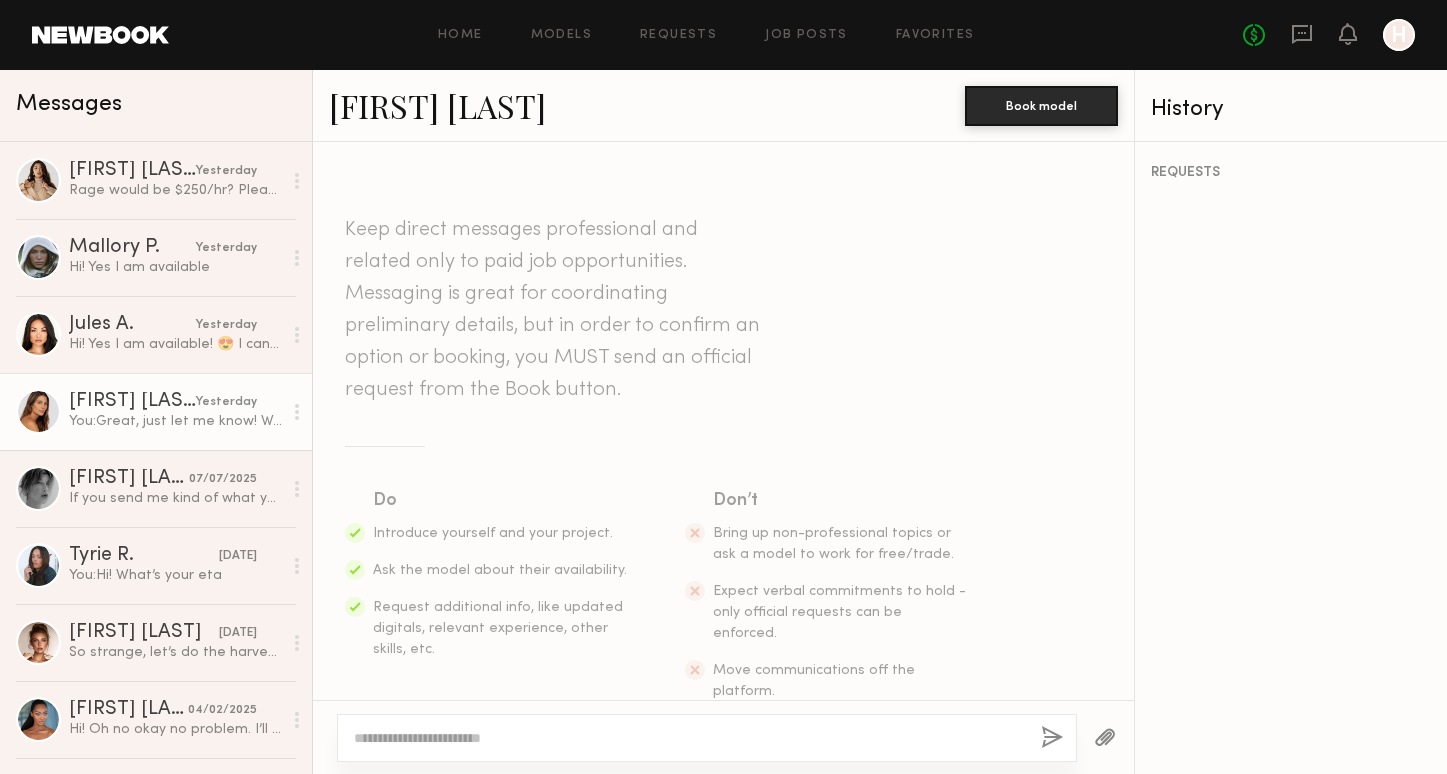 scroll, scrollTop: 0, scrollLeft: 0, axis: both 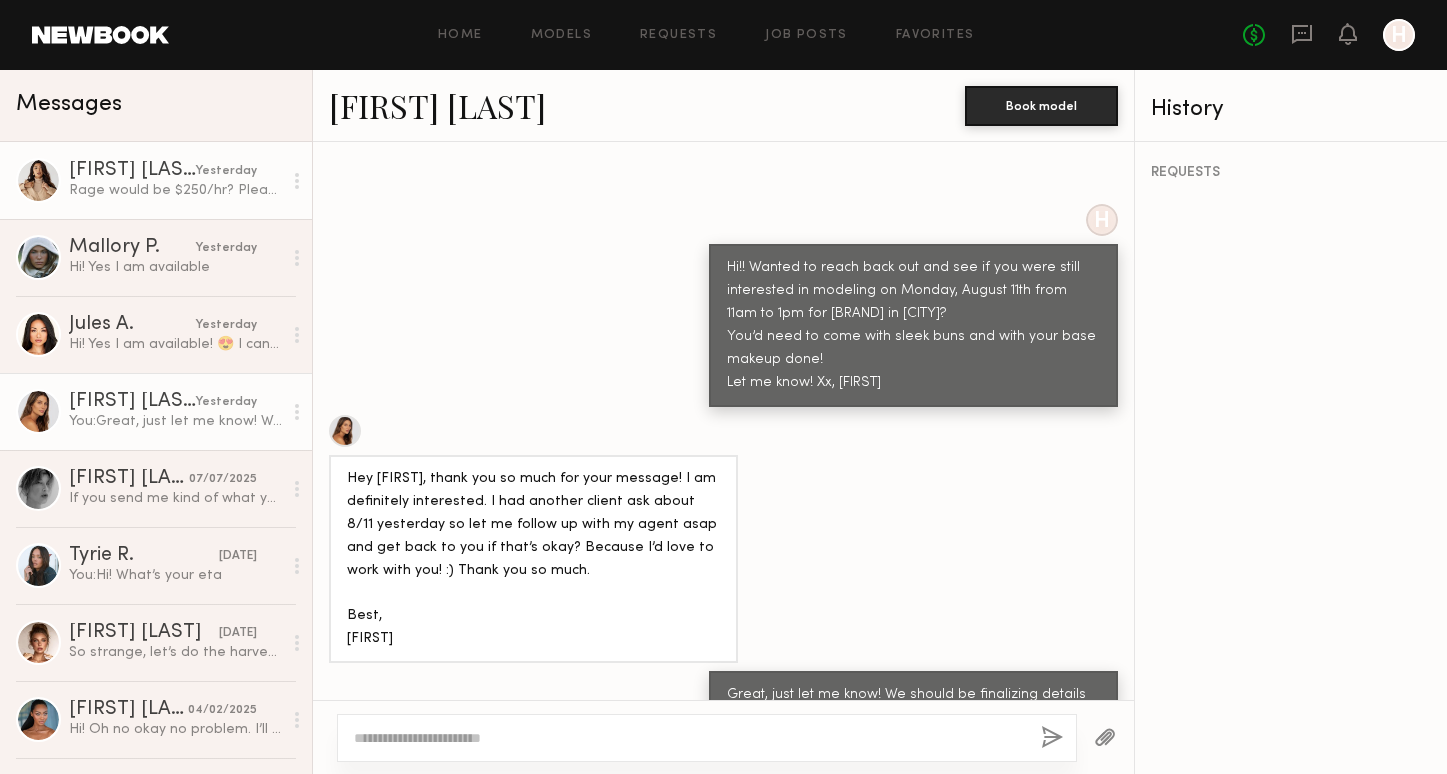 click on "[FIRST] [LAST]" 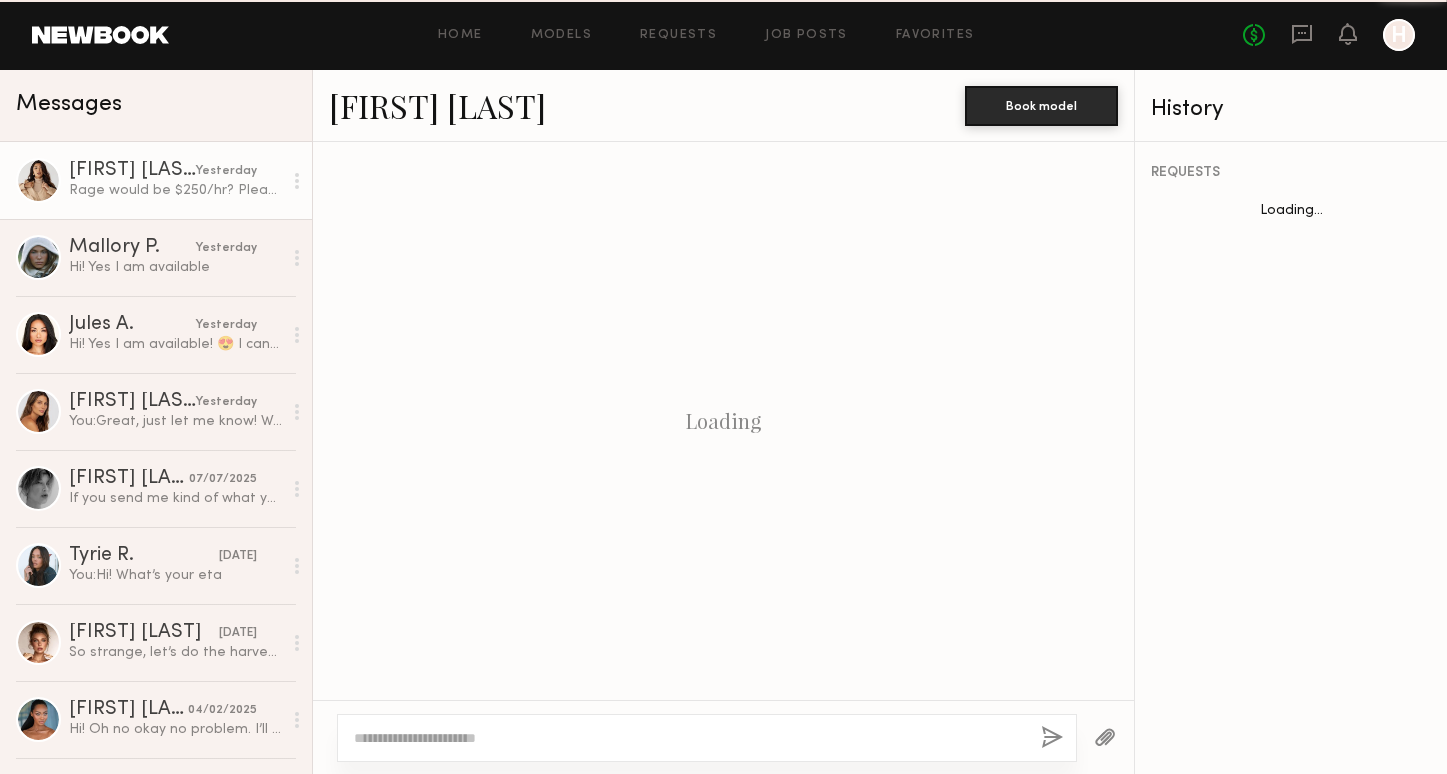scroll, scrollTop: 1179, scrollLeft: 0, axis: vertical 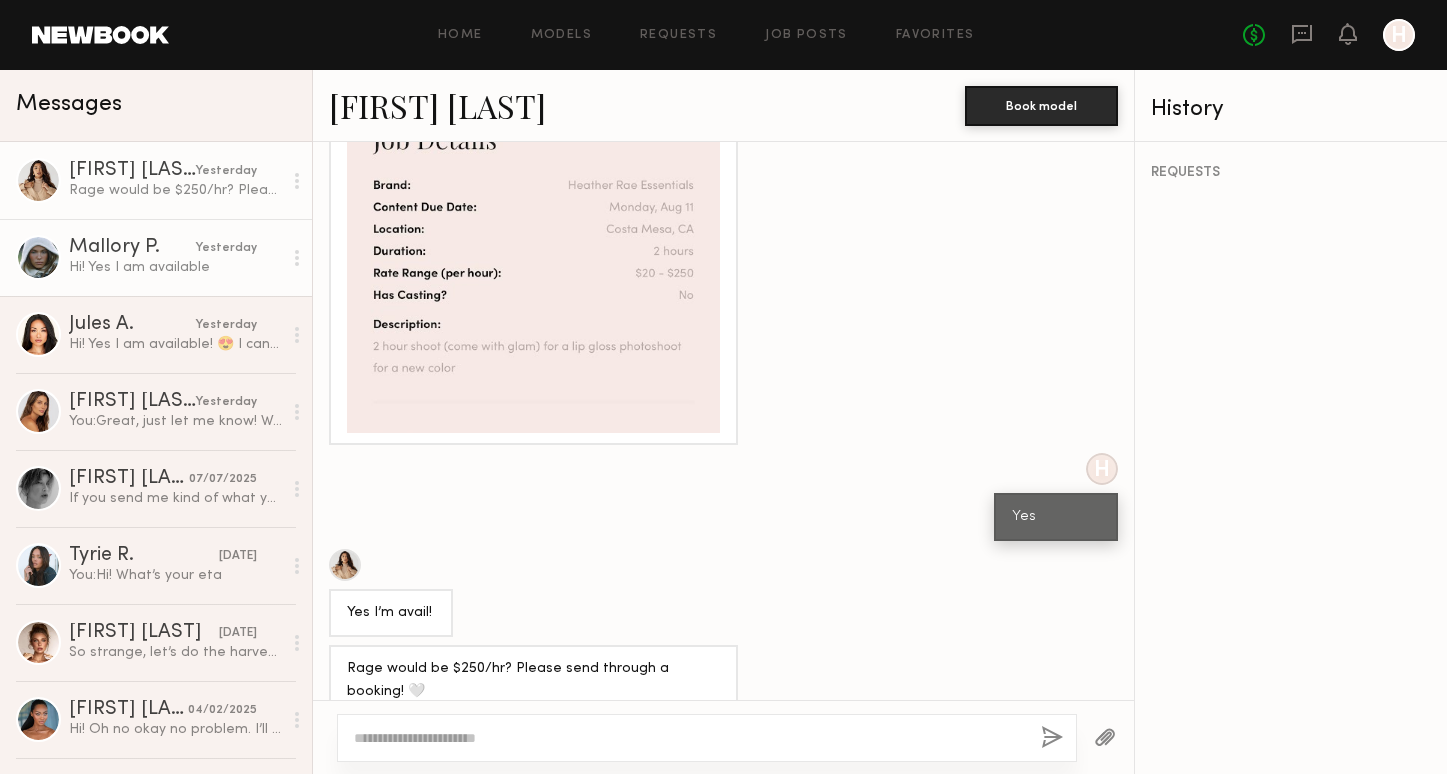 click on "Mallory P." 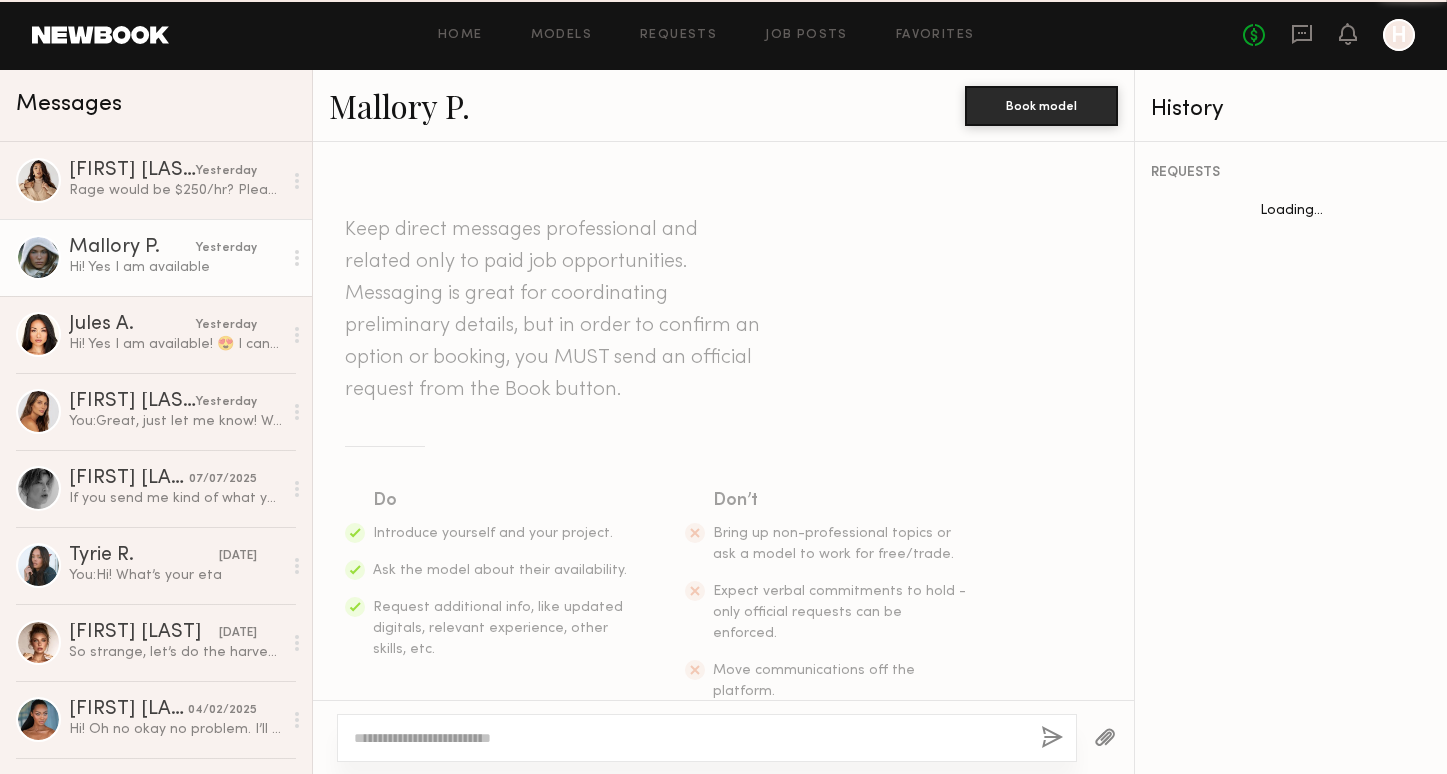 scroll, scrollTop: 444, scrollLeft: 0, axis: vertical 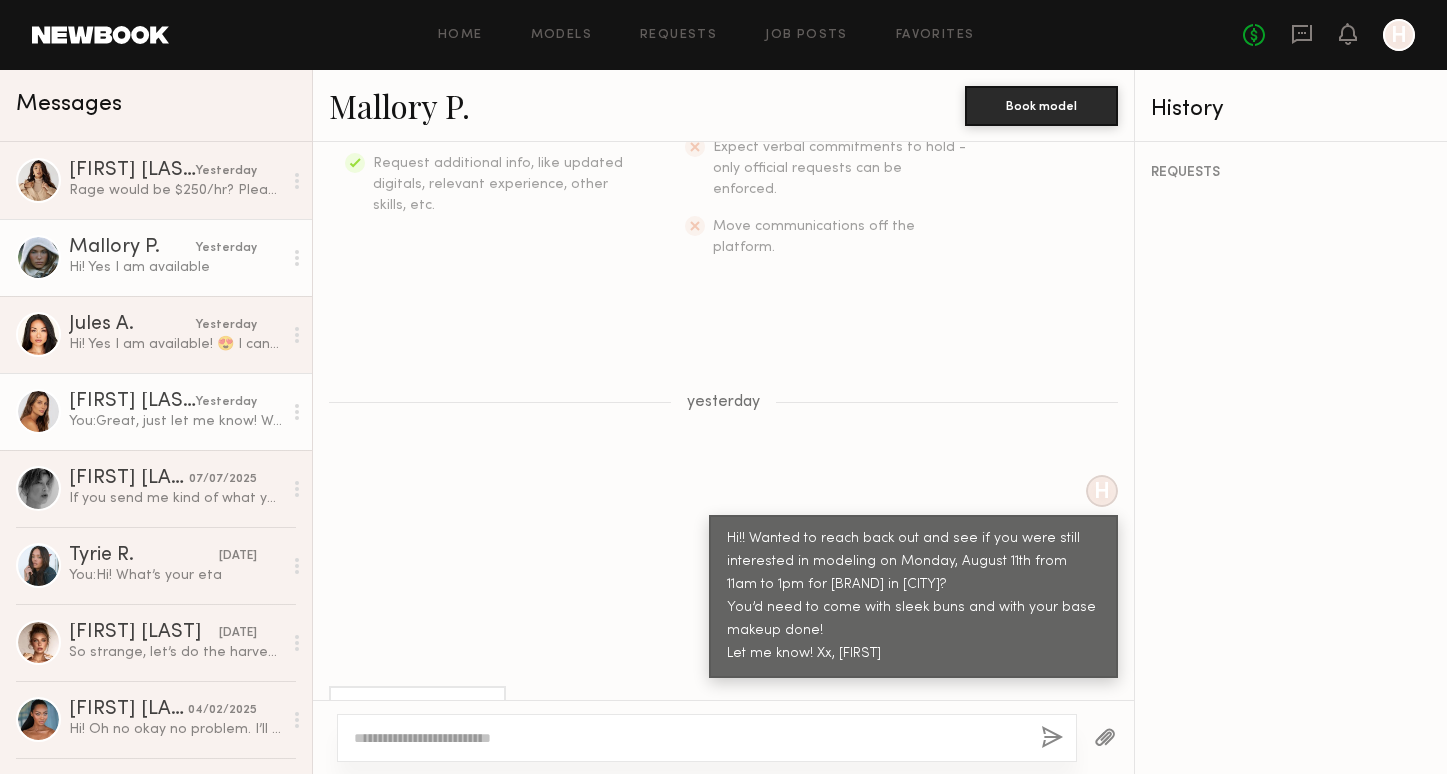 click on "You:  Great, just let me know! We should be finalizing details in the next few days so no worries if you're already booked" 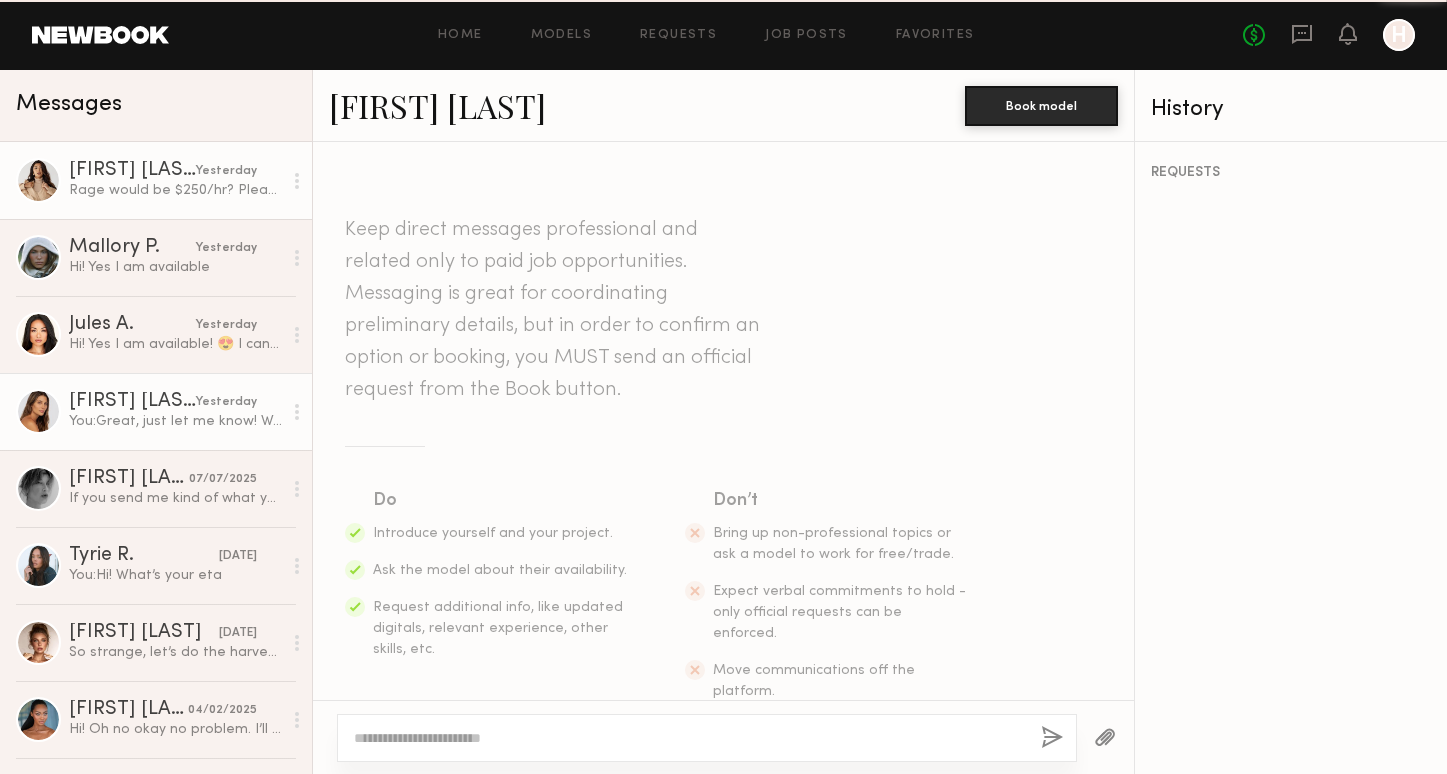scroll, scrollTop: 715, scrollLeft: 0, axis: vertical 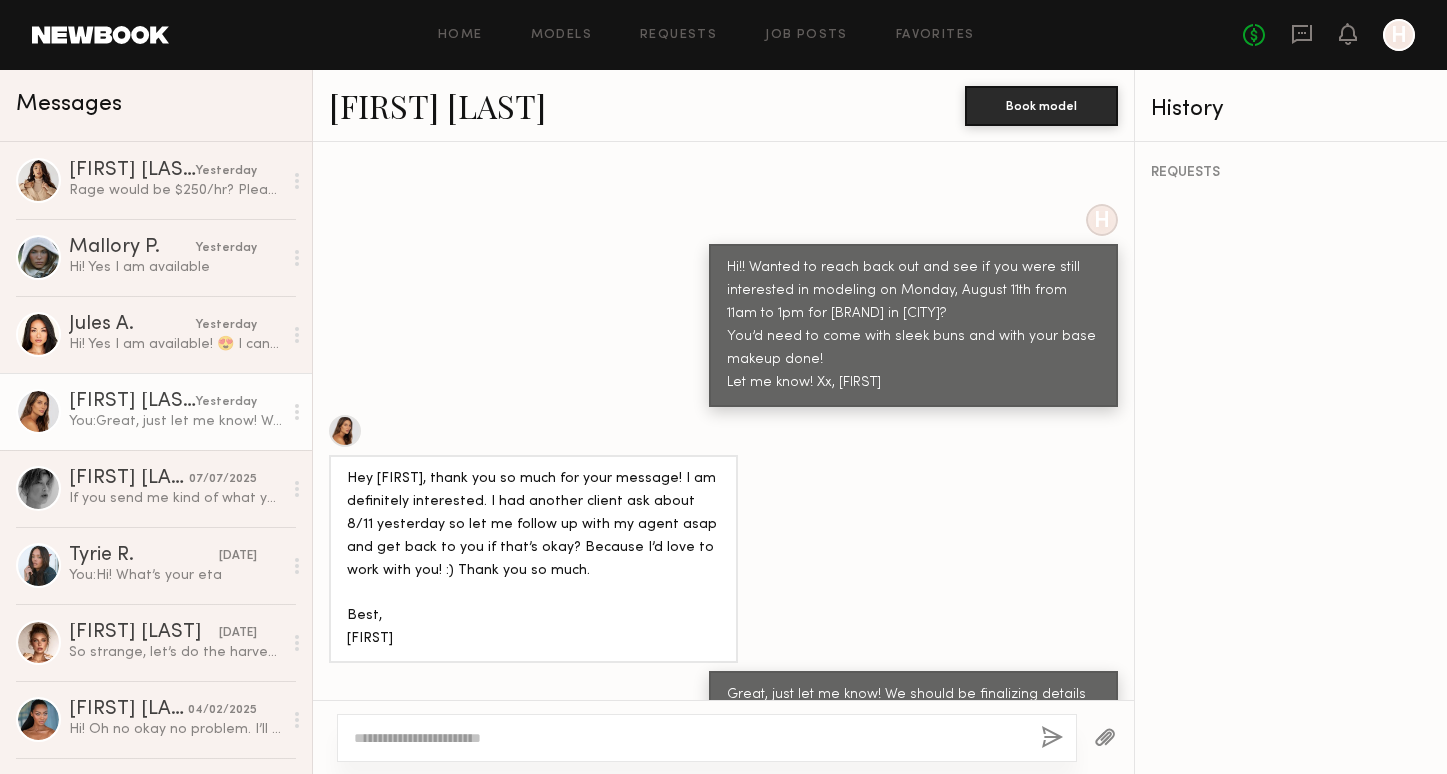 click on "Carly S." 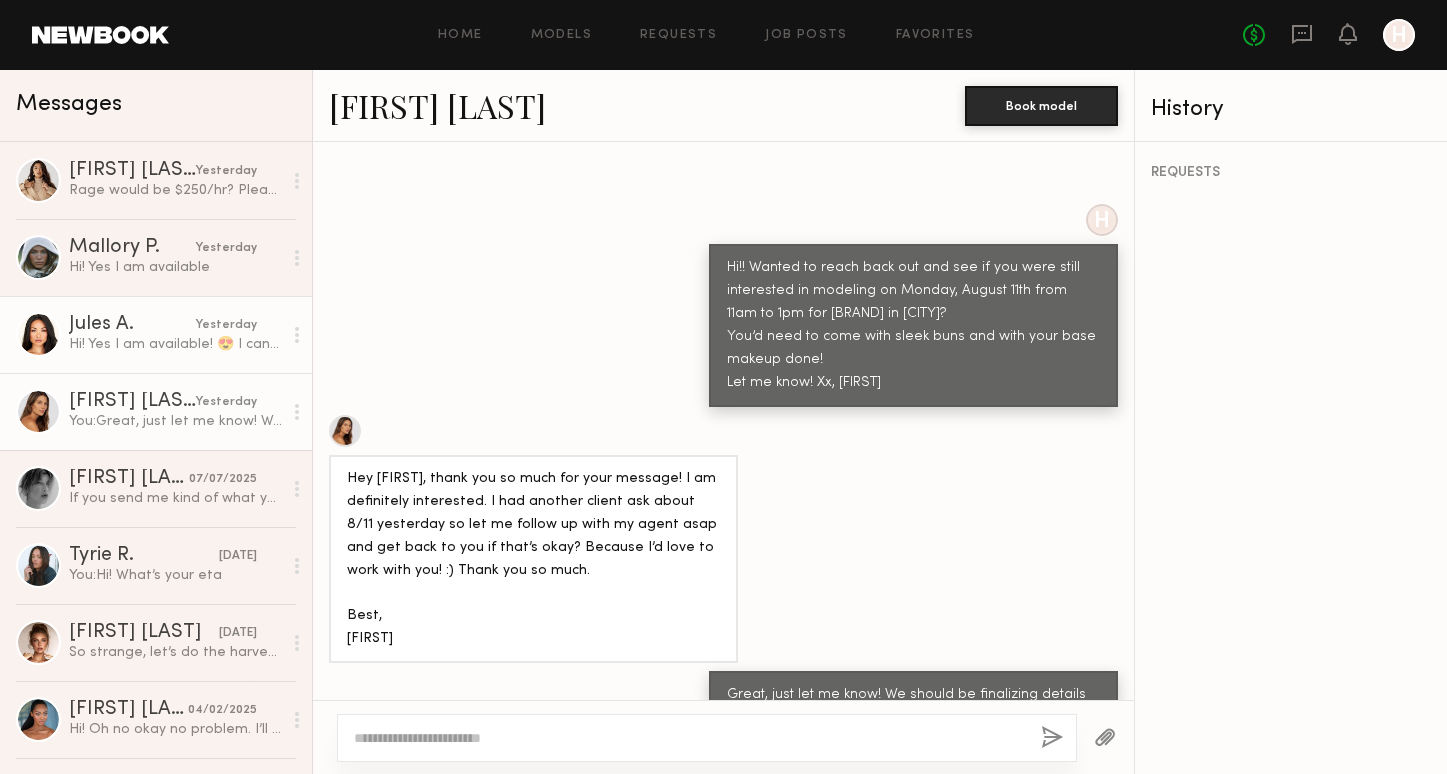 click on "Hi! Yes I am available! 😍 I can definitely do that look for you as well 💫" 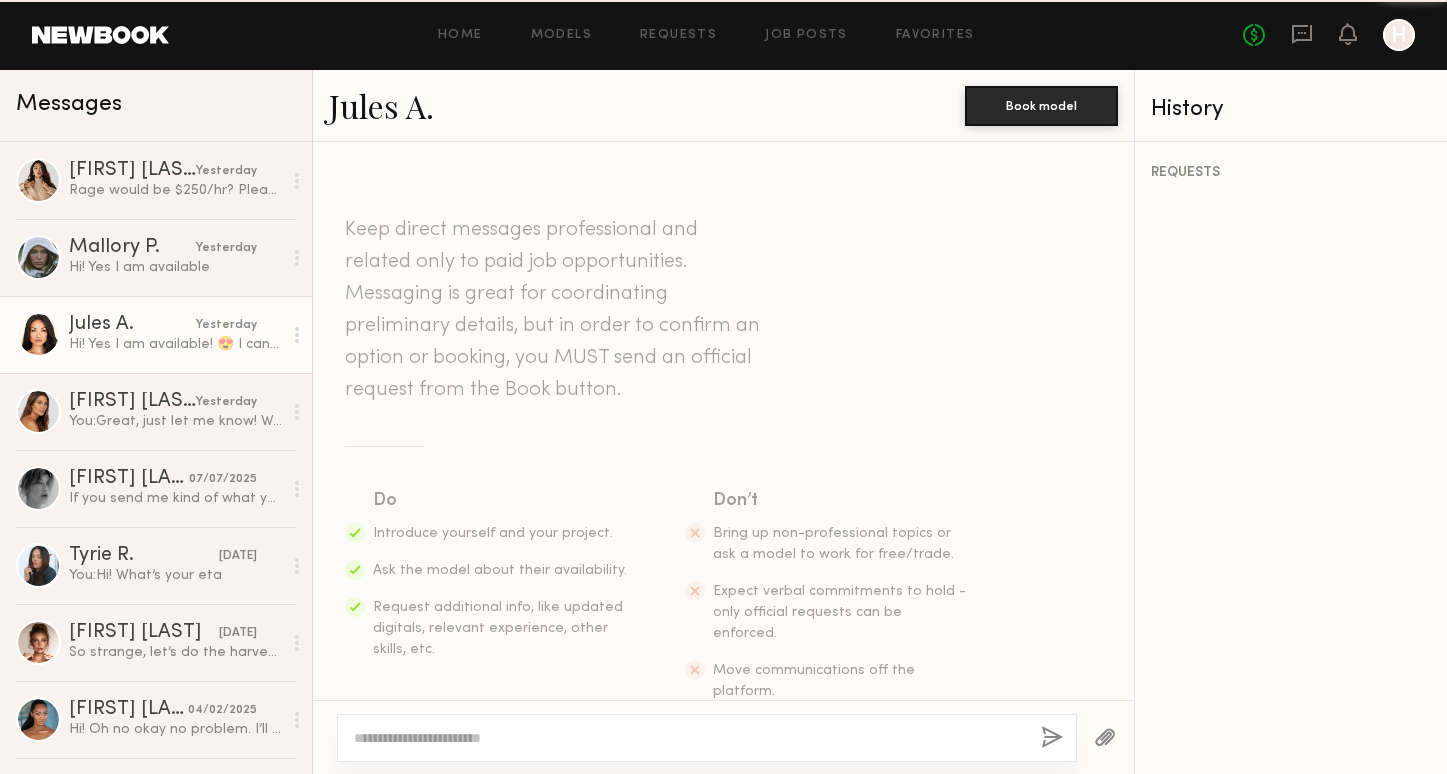 scroll, scrollTop: 466, scrollLeft: 0, axis: vertical 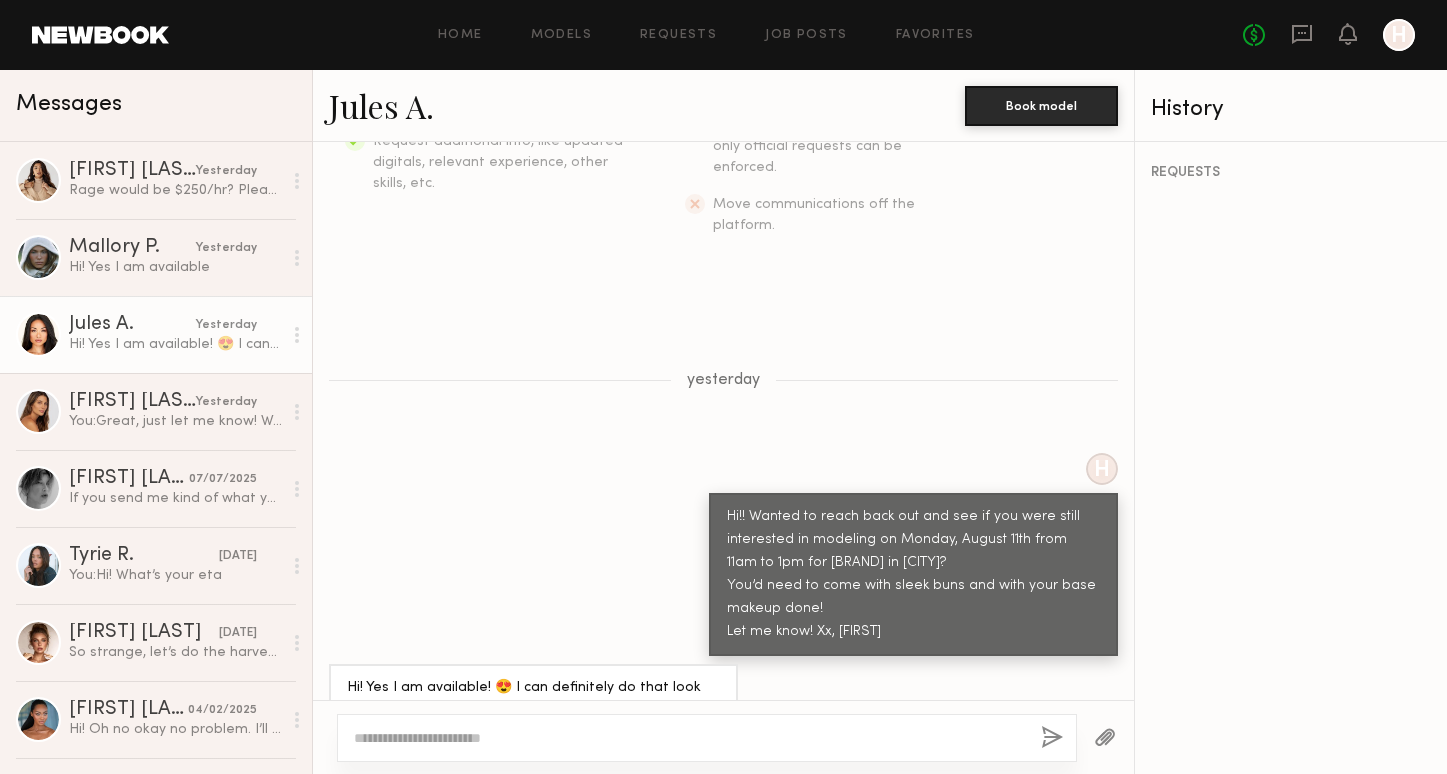 click on "Jules A." 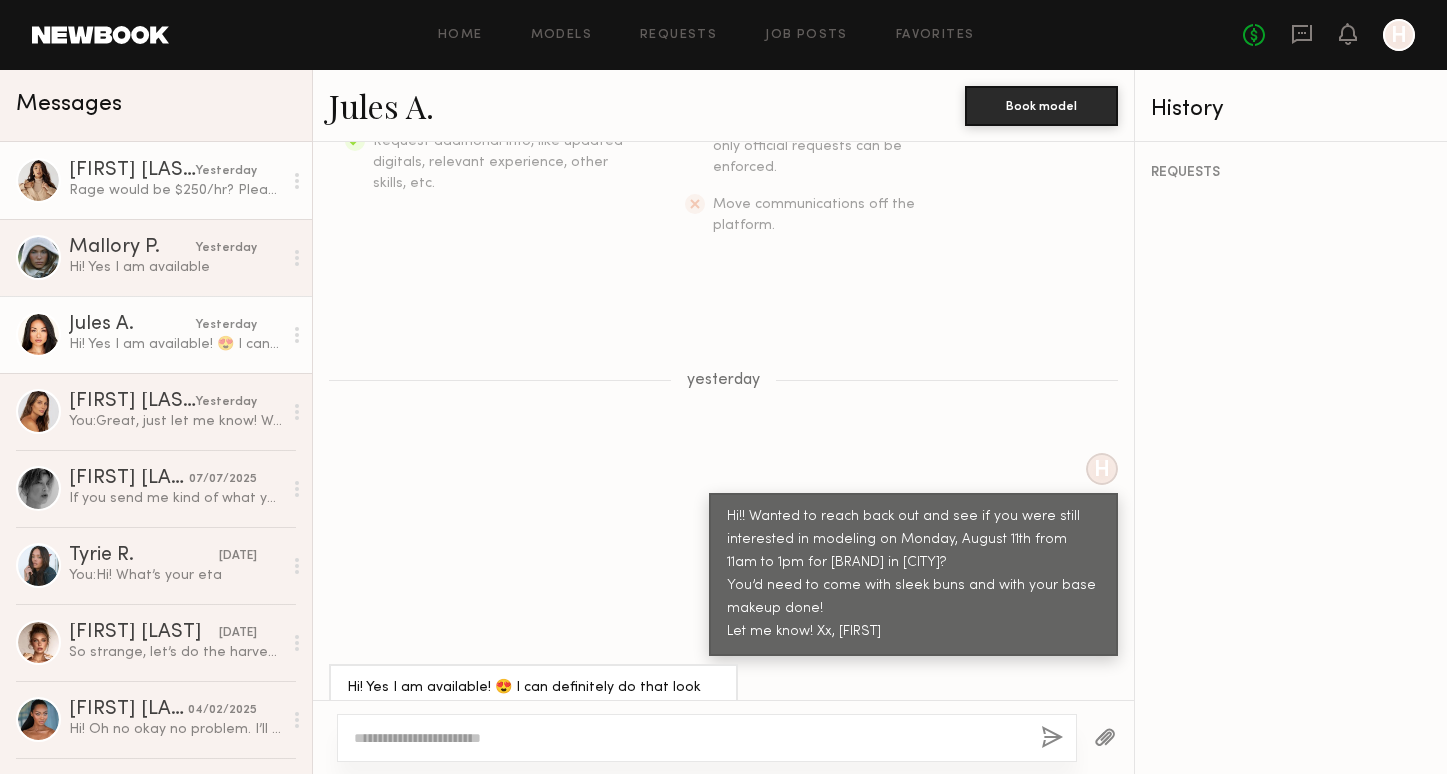 click on "Jenn L." 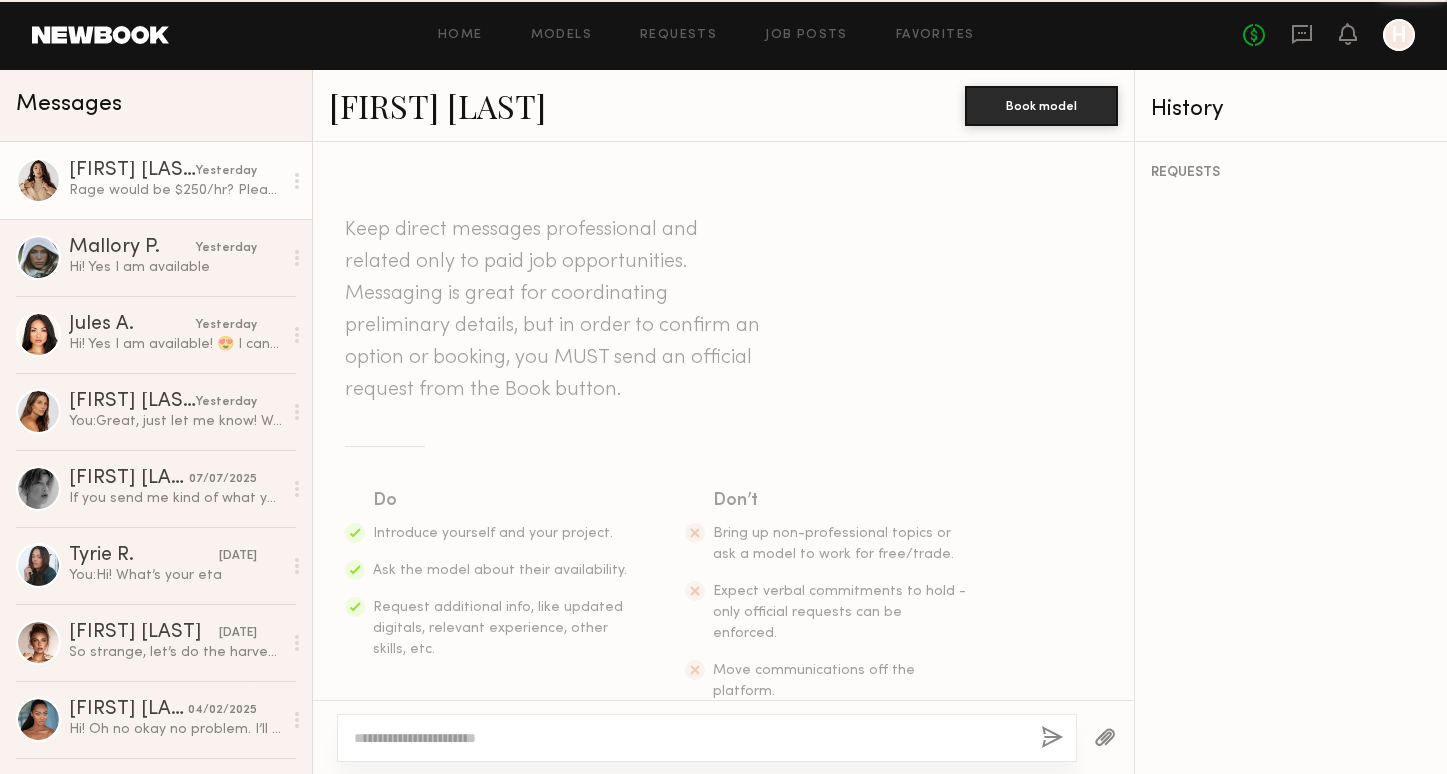 scroll, scrollTop: 1179, scrollLeft: 0, axis: vertical 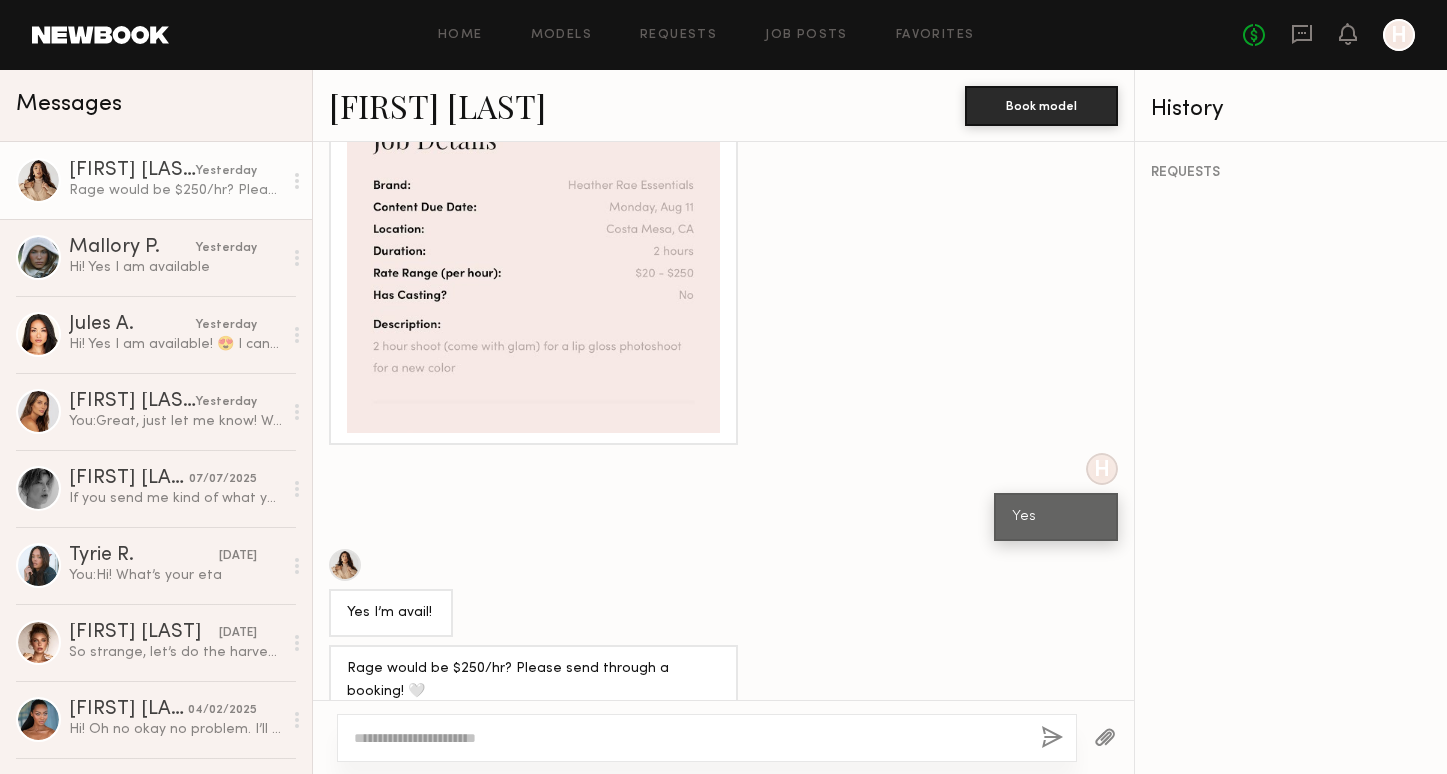 click on "Jenn L." 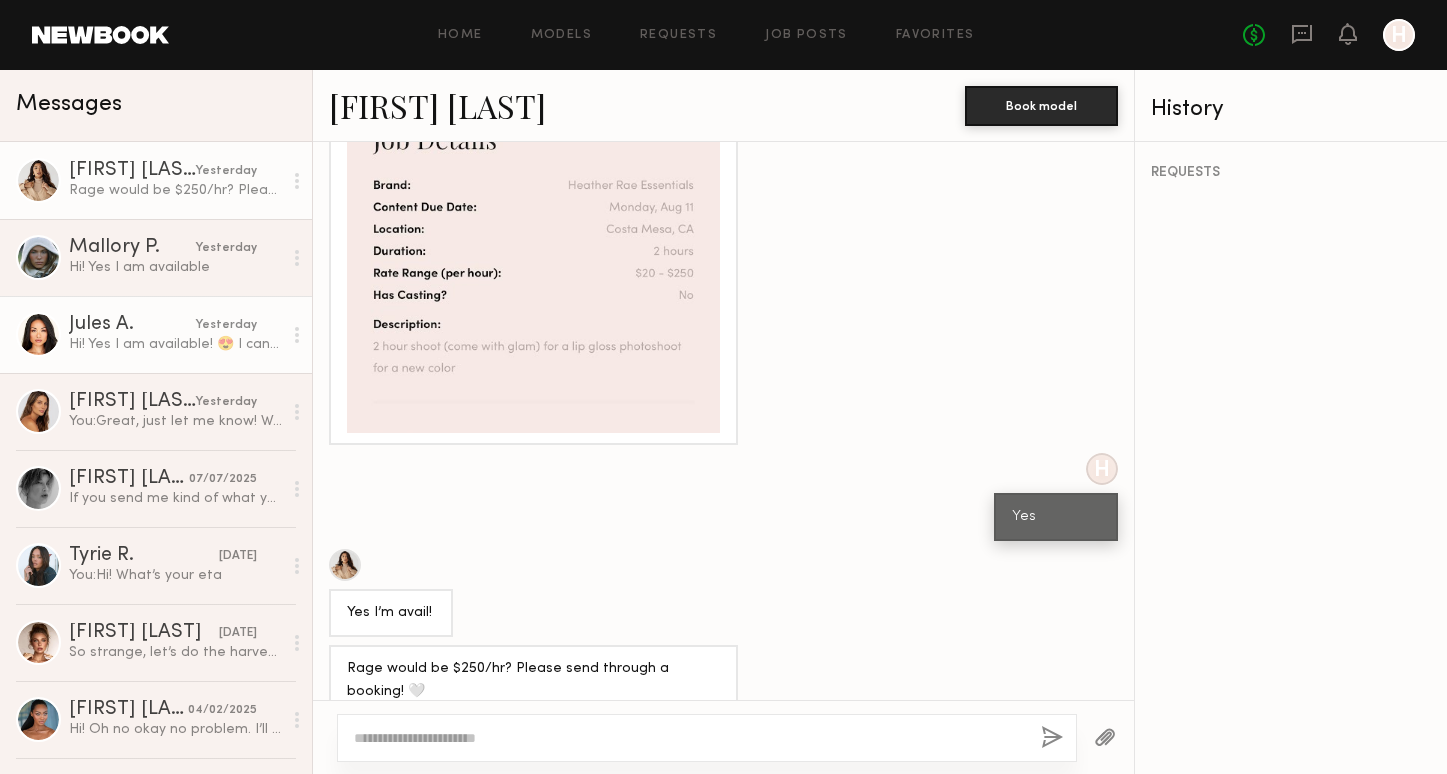 click on "Hi! Yes I am available! 😍 I can definitely do that look for you as well 💫" 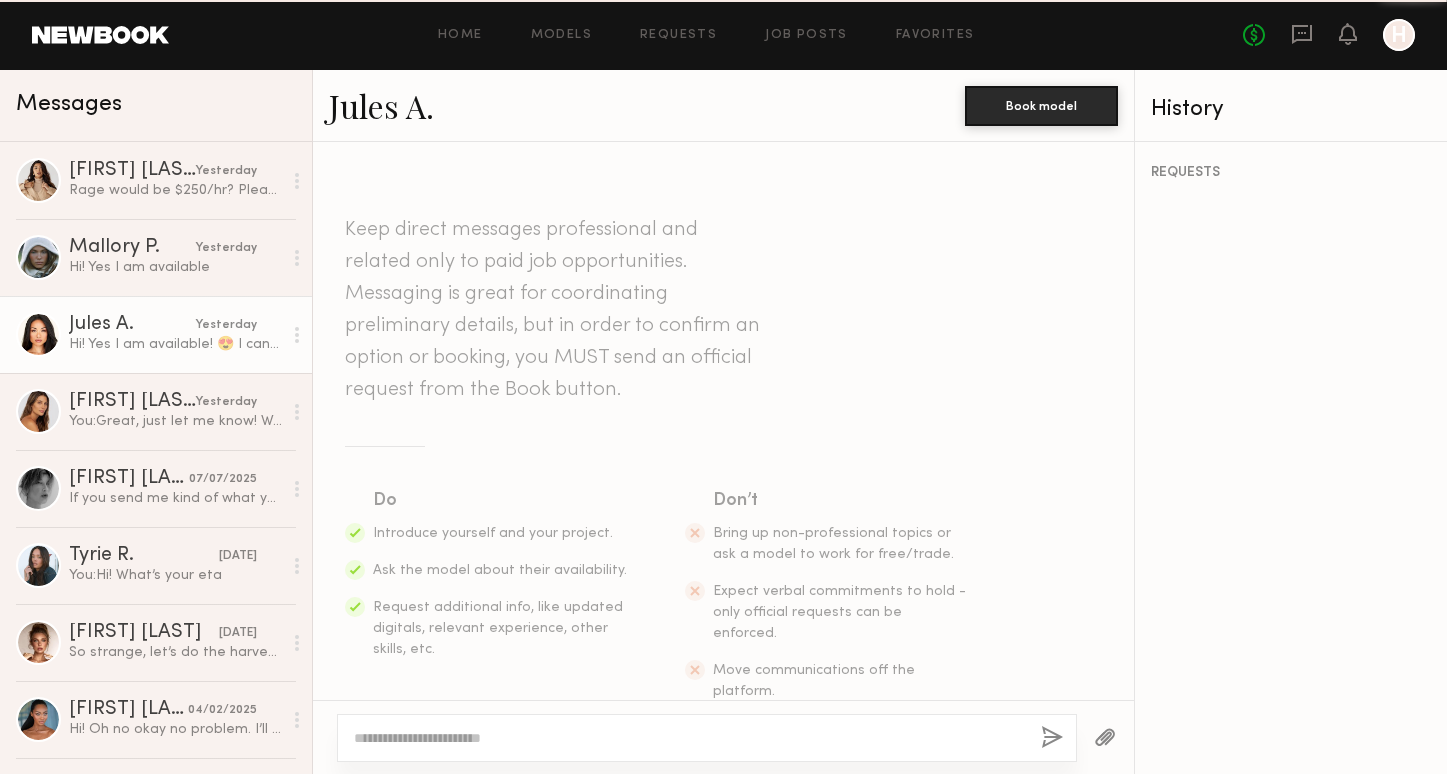 scroll, scrollTop: 466, scrollLeft: 0, axis: vertical 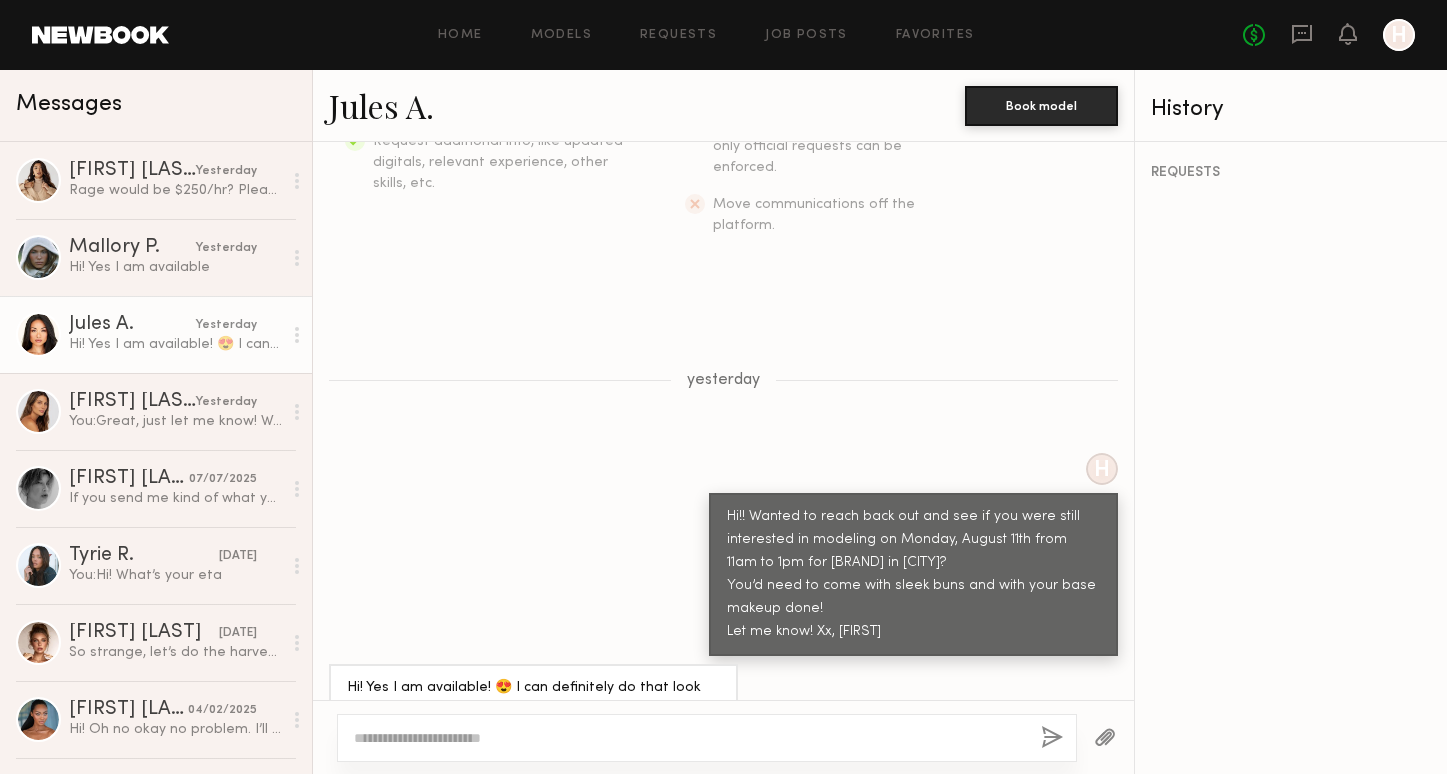click on "Jules A." 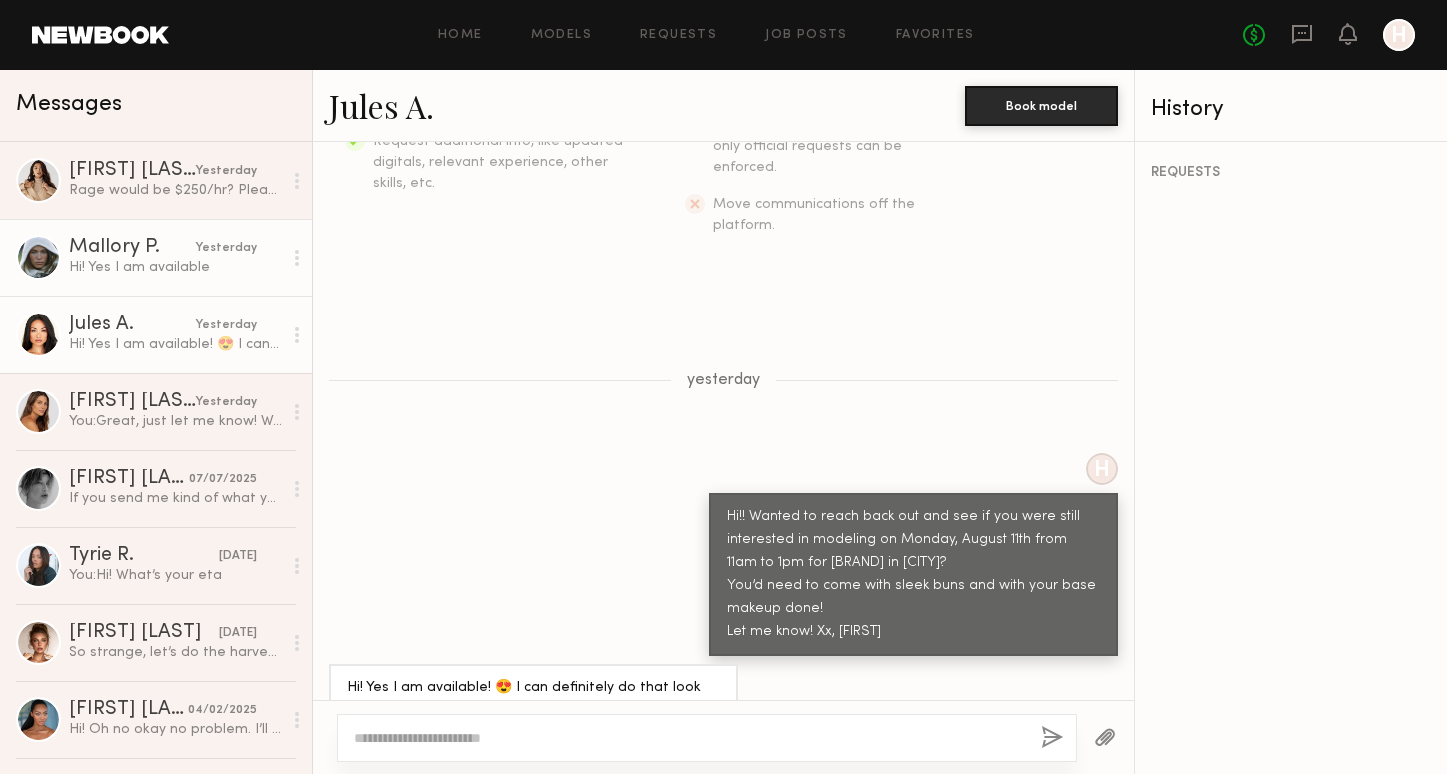 click on "Hi! Yes I am available" 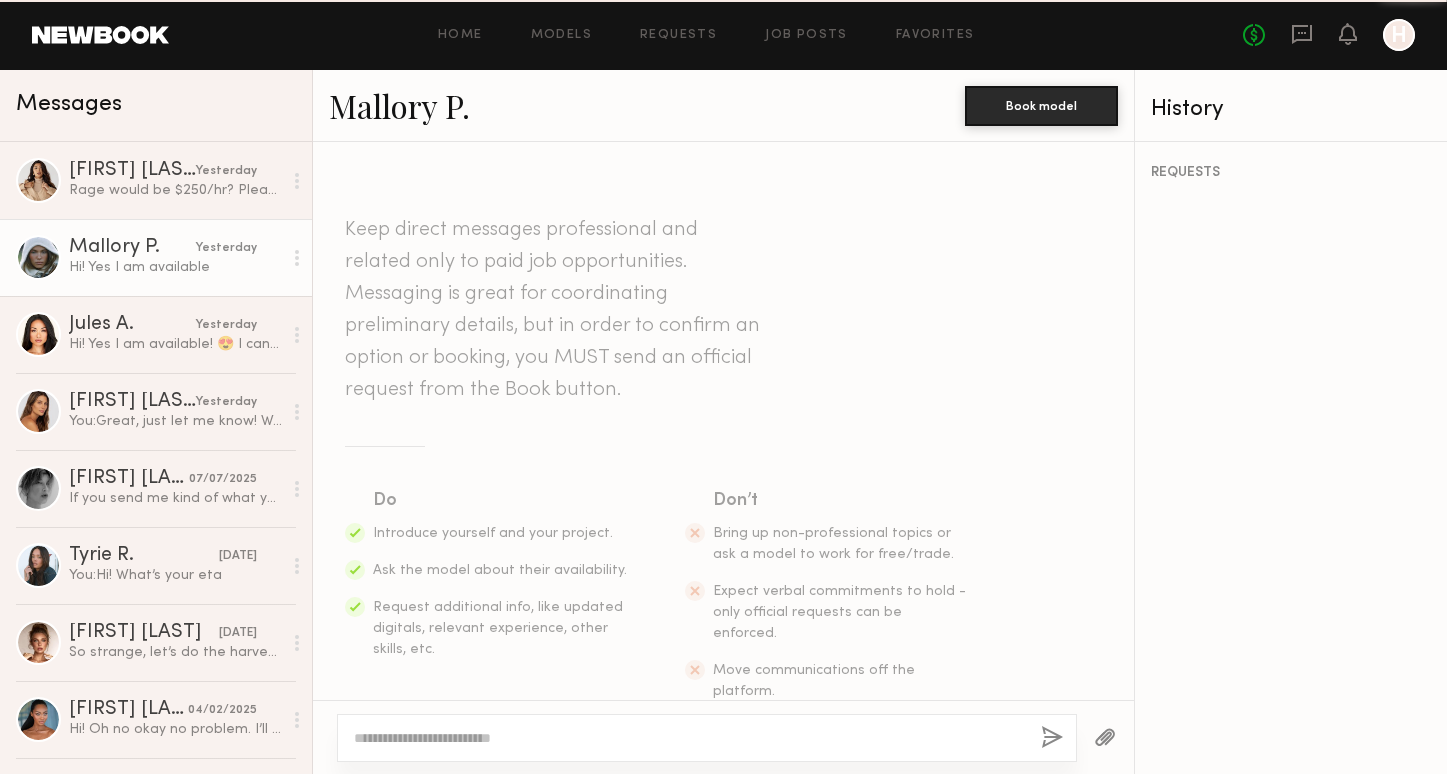 scroll, scrollTop: 444, scrollLeft: 0, axis: vertical 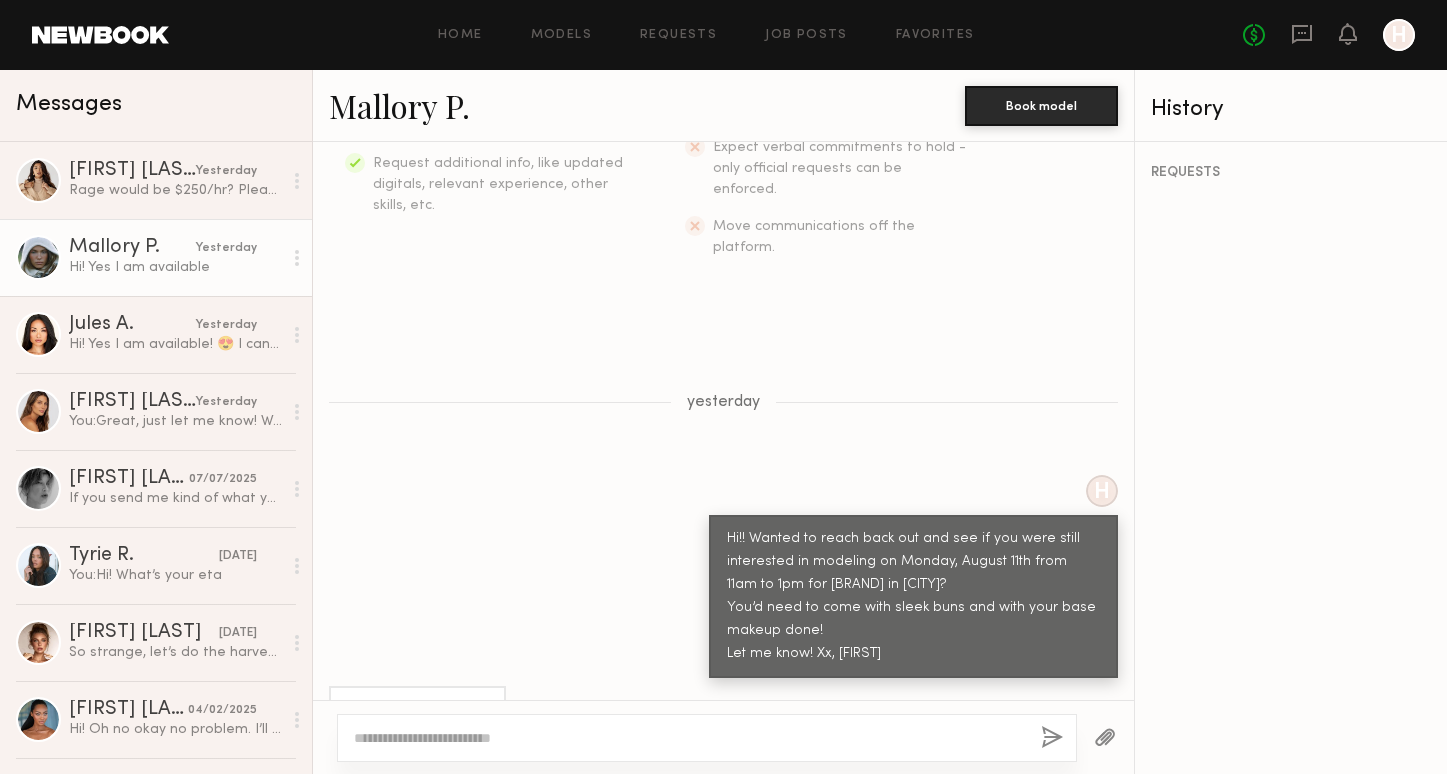 click on "Mallory P." 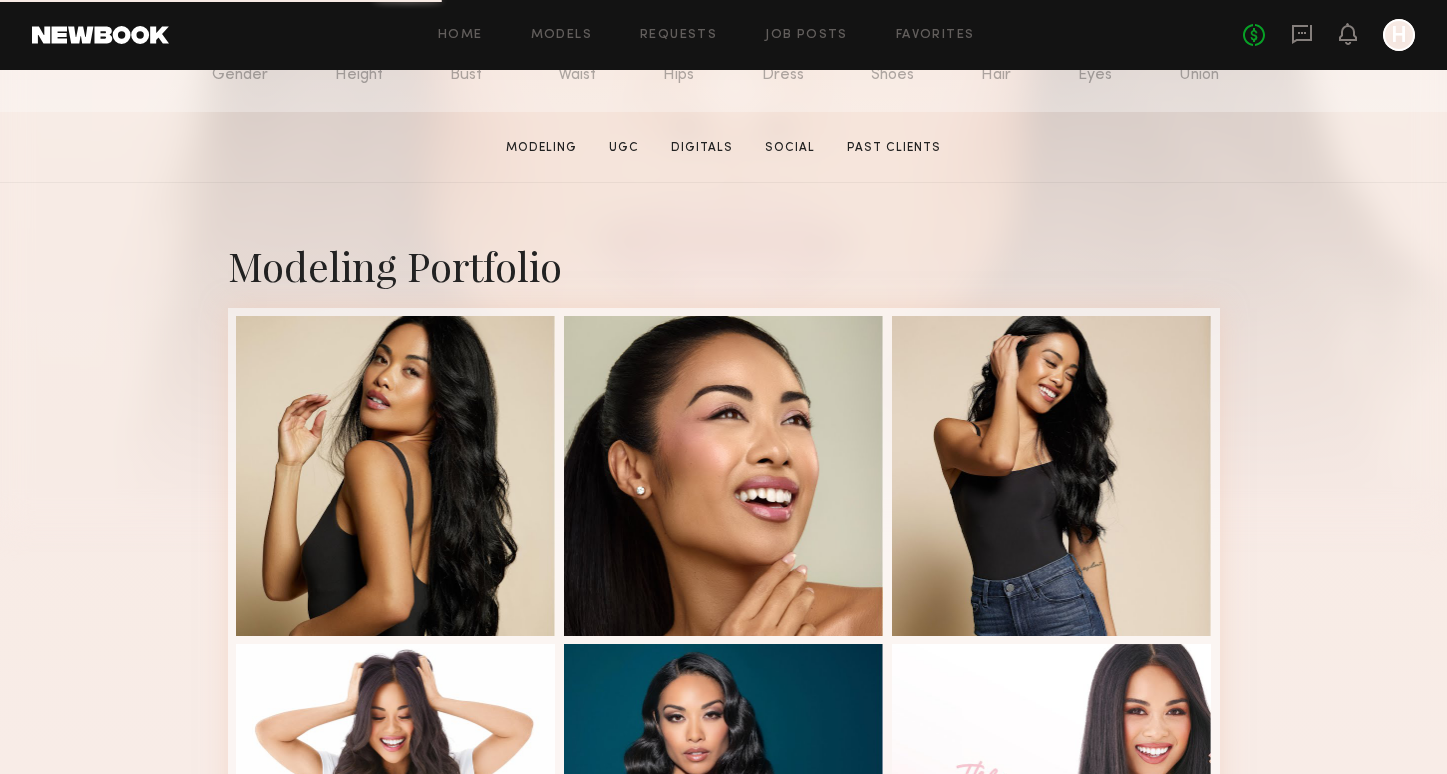 scroll, scrollTop: 301, scrollLeft: 0, axis: vertical 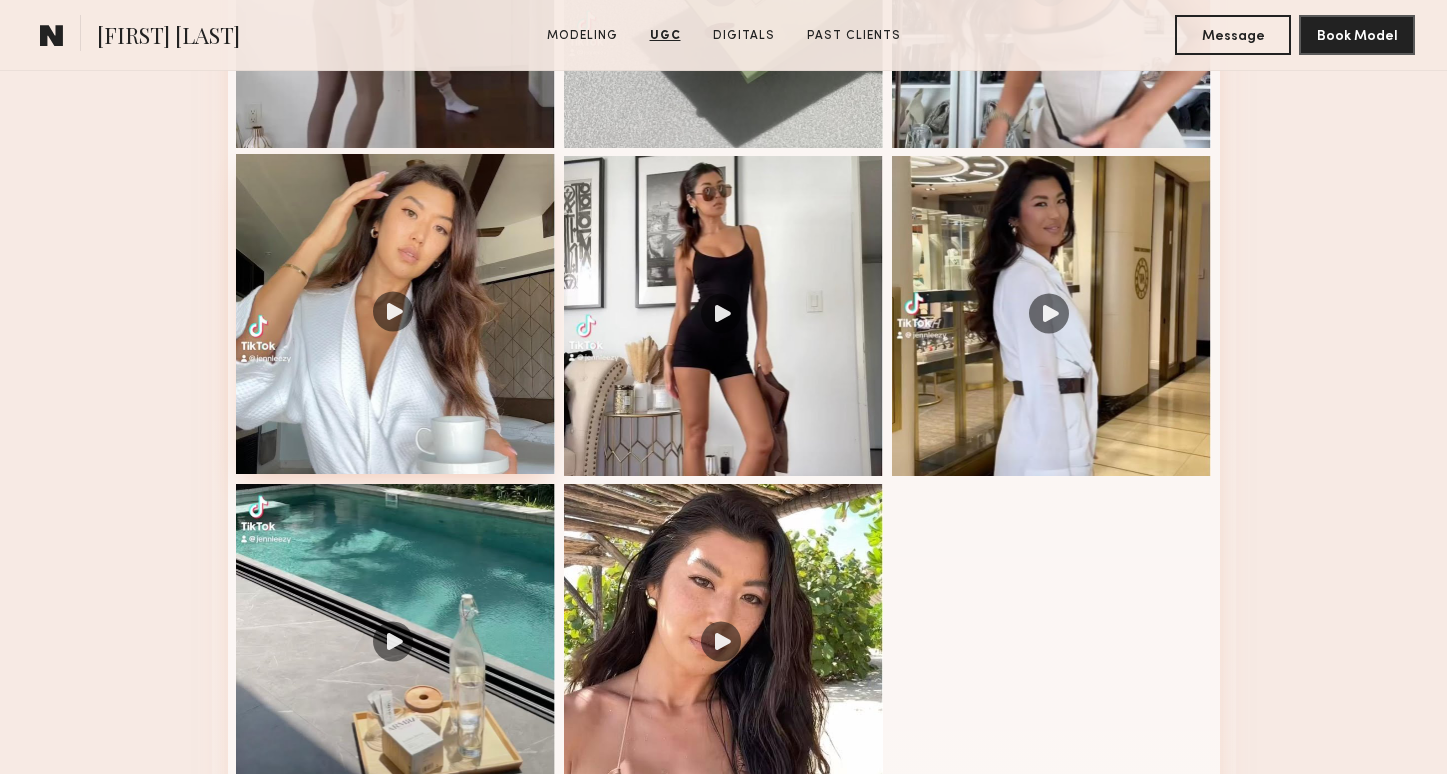 click at bounding box center (396, 314) 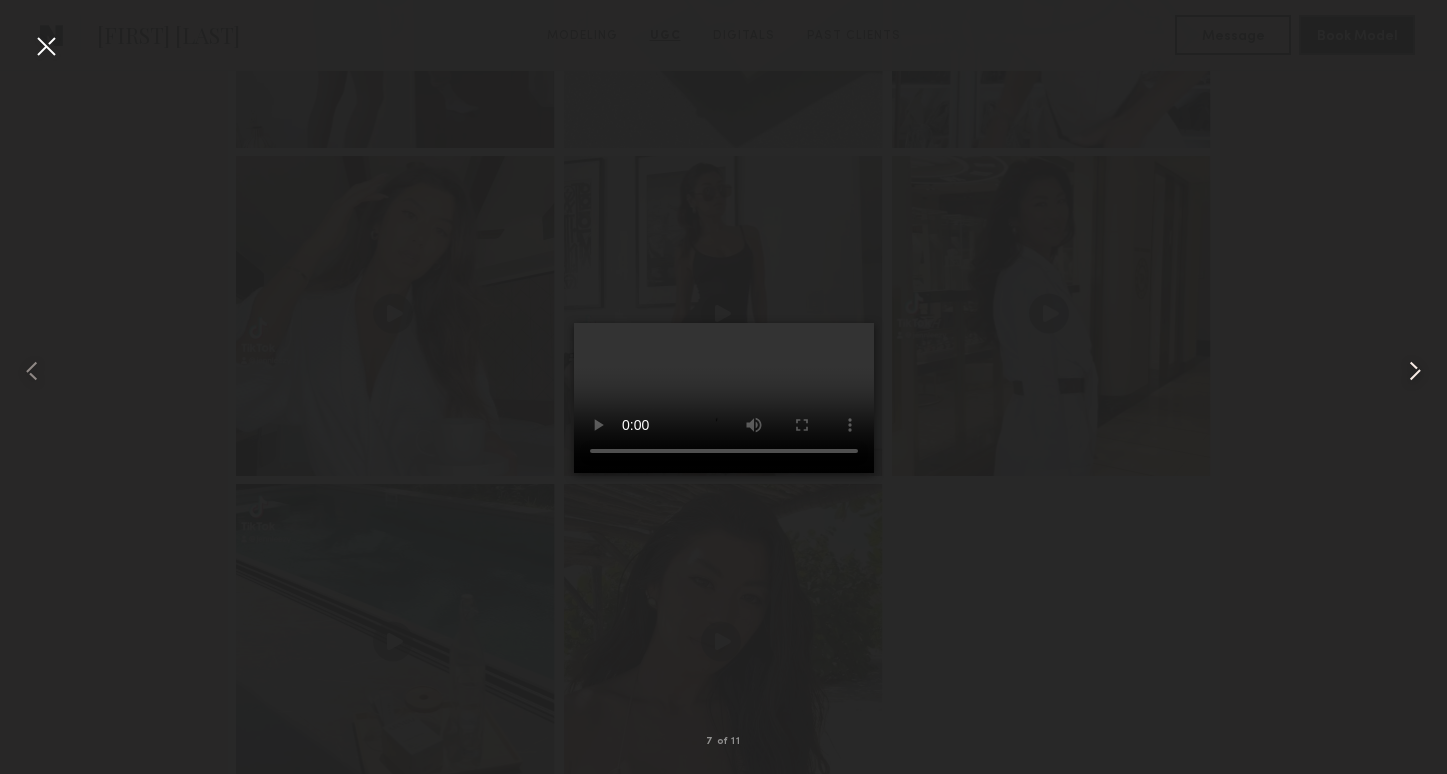 click at bounding box center (1415, 371) 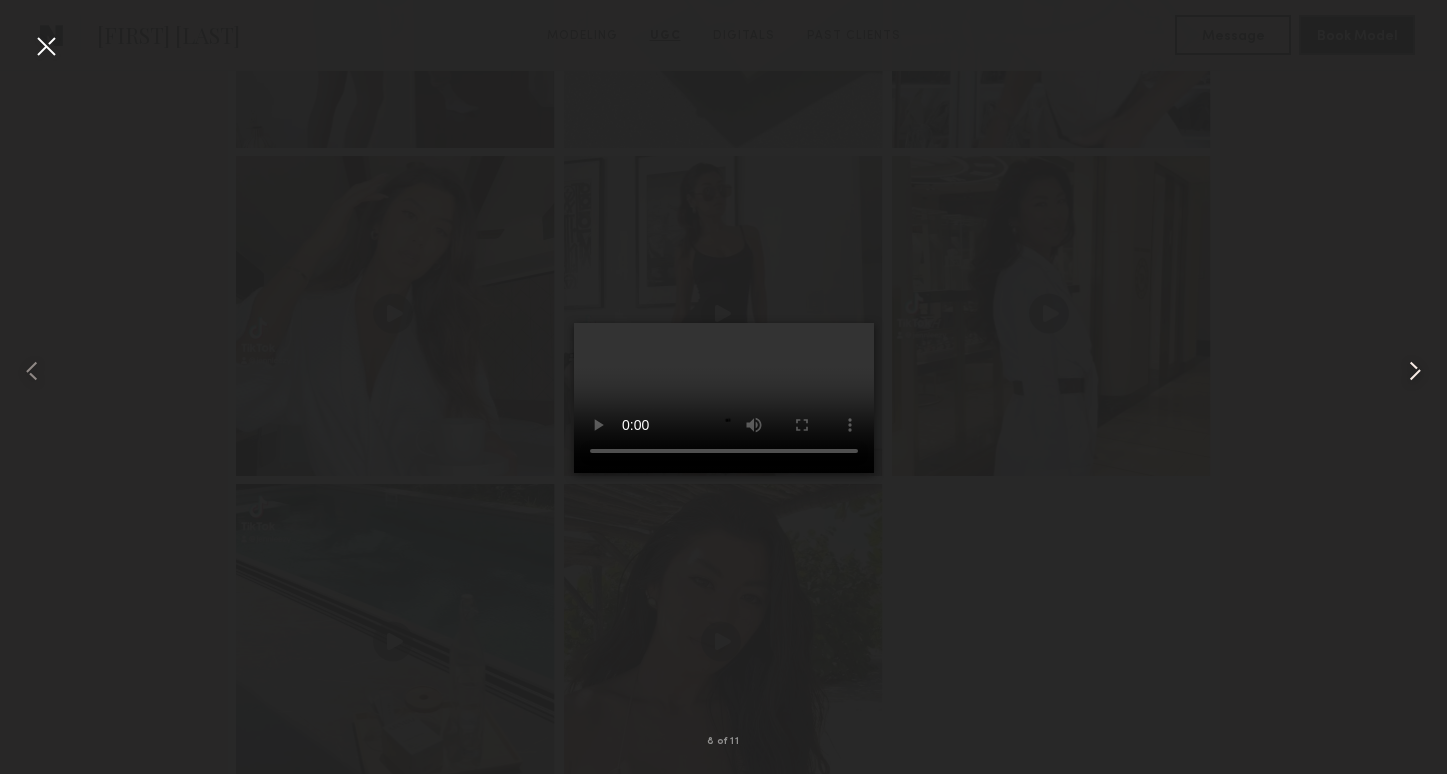 click at bounding box center (1415, 371) 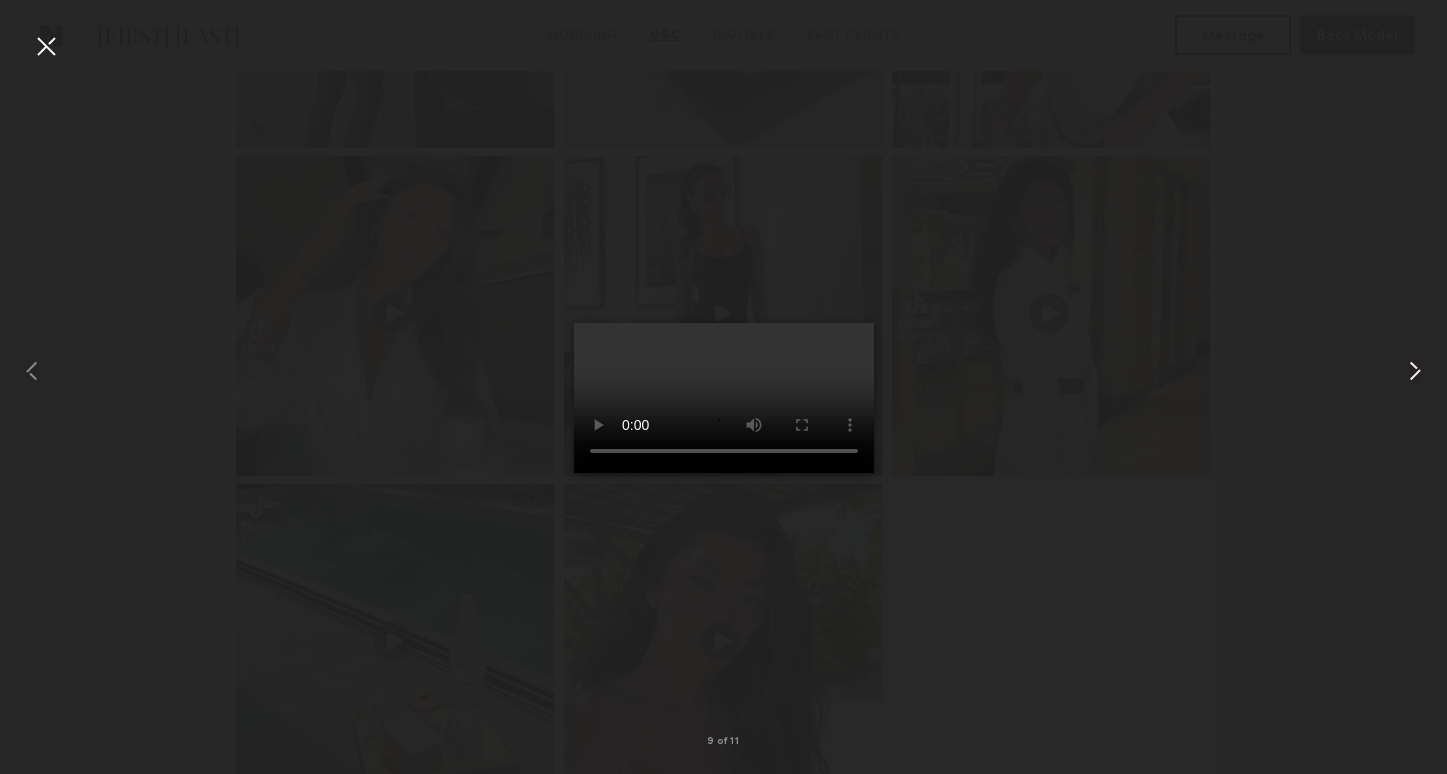 click at bounding box center [1415, 371] 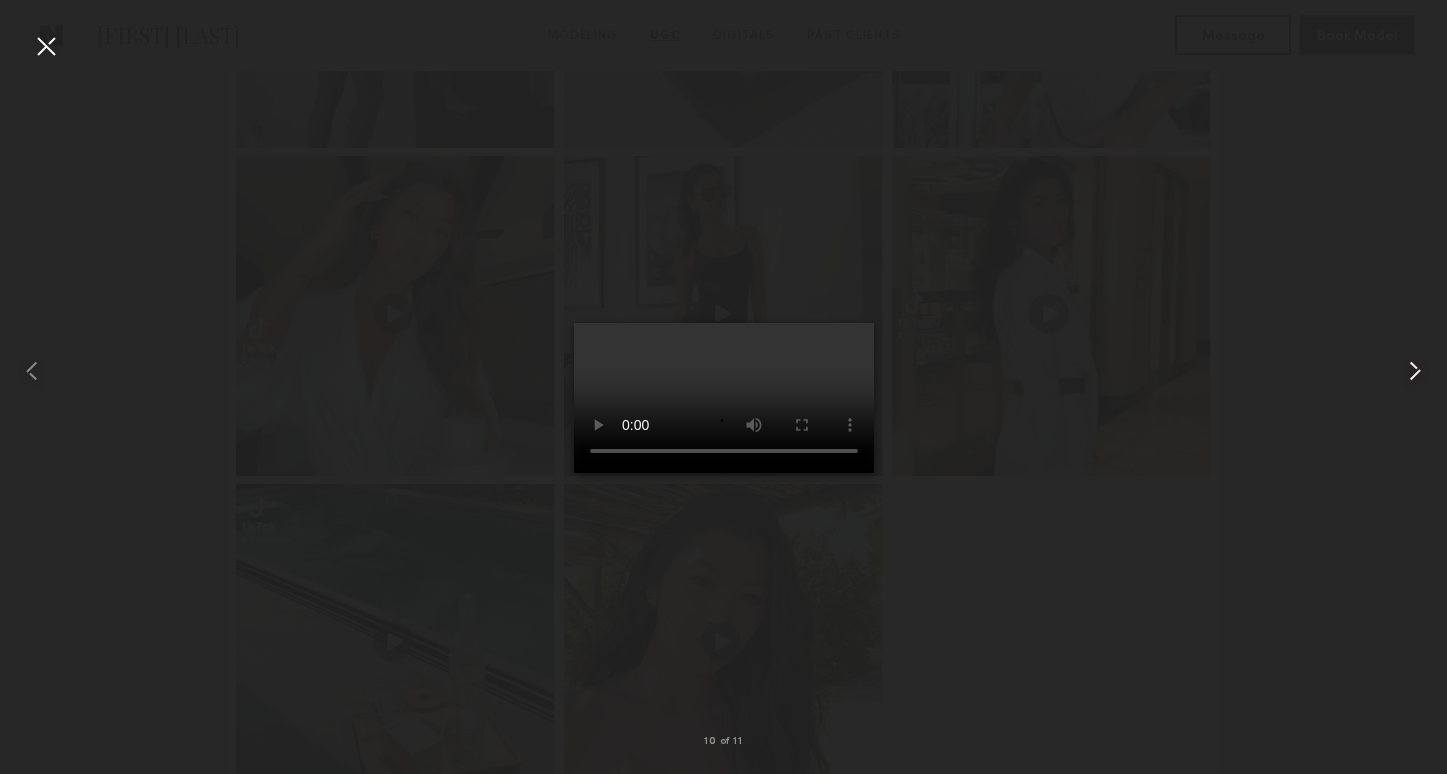 click at bounding box center (1415, 371) 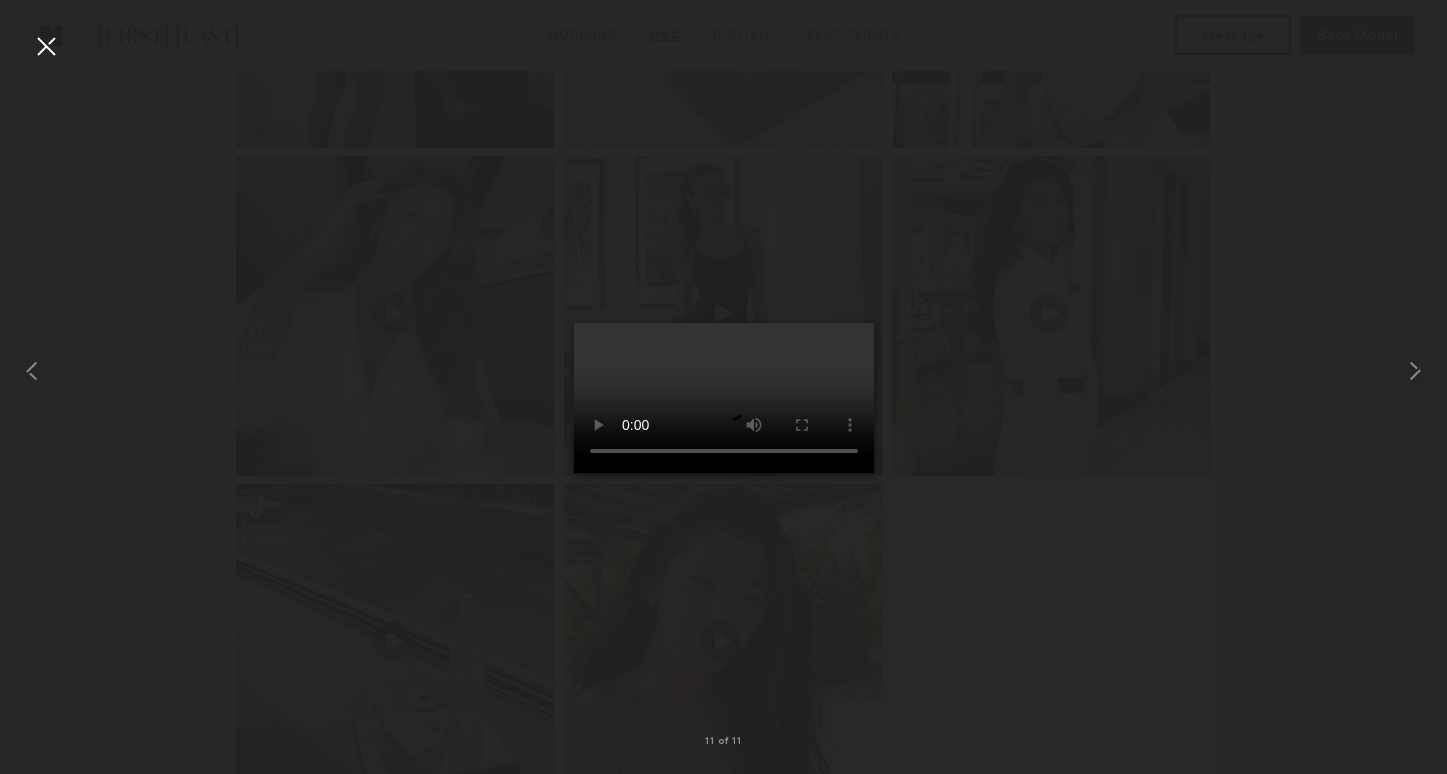 click at bounding box center [723, 371] 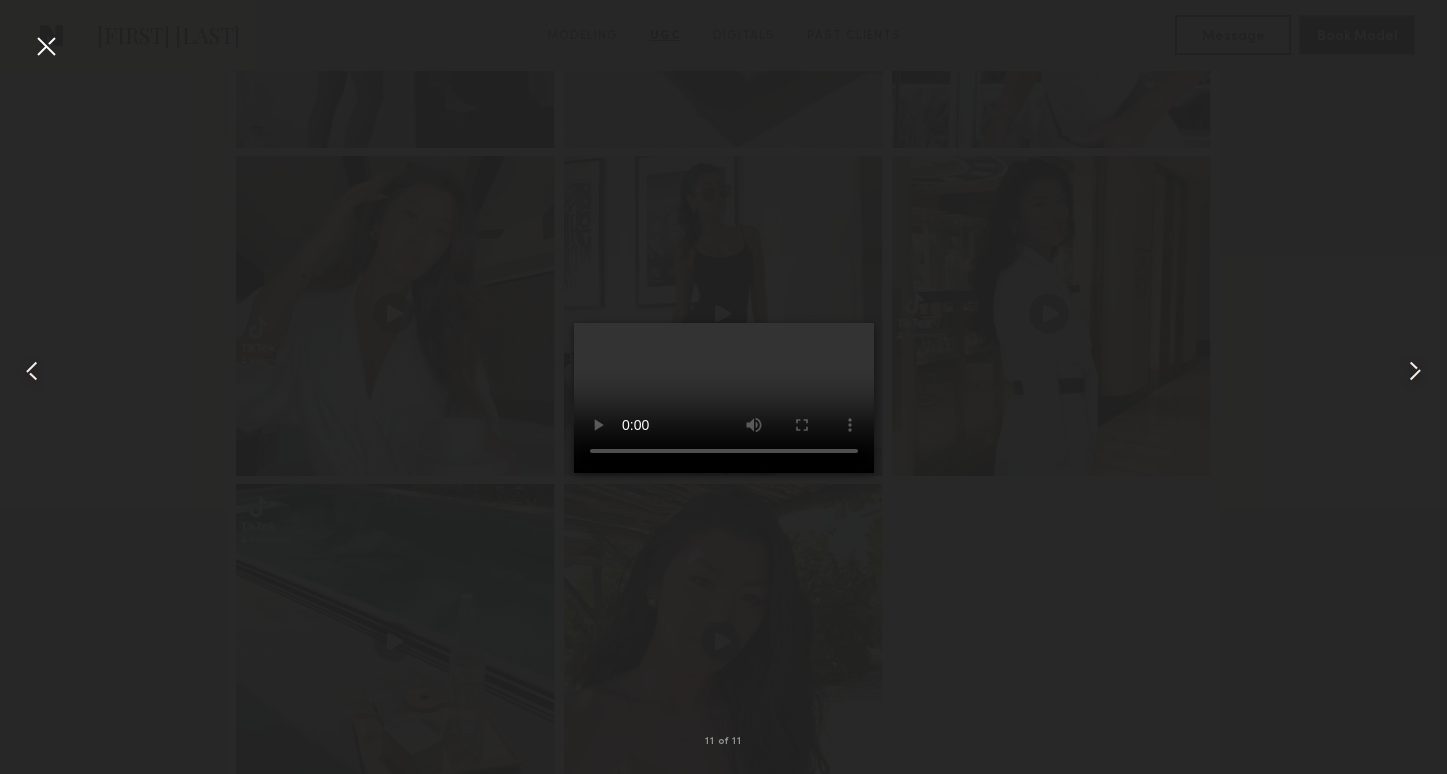 click at bounding box center (46, 46) 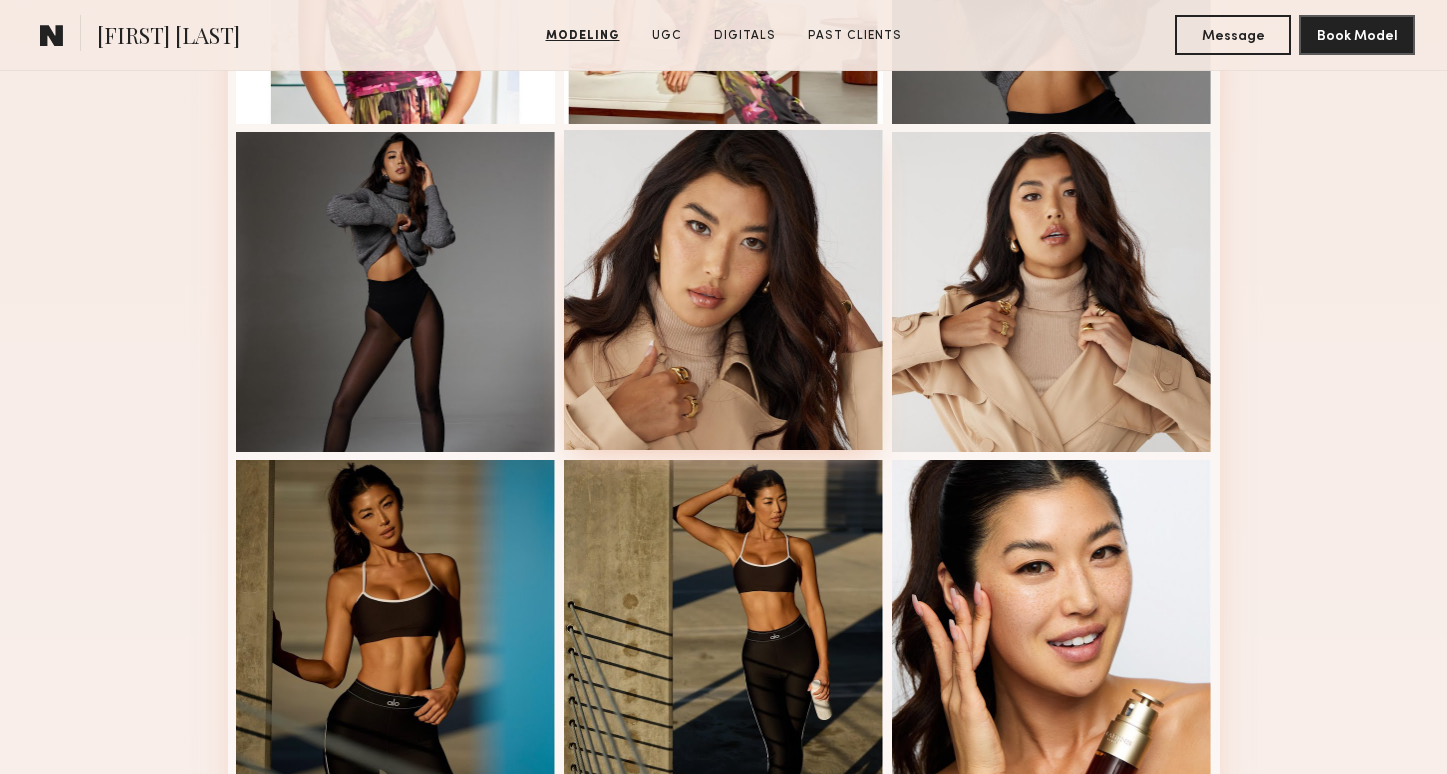 scroll, scrollTop: 1036, scrollLeft: 0, axis: vertical 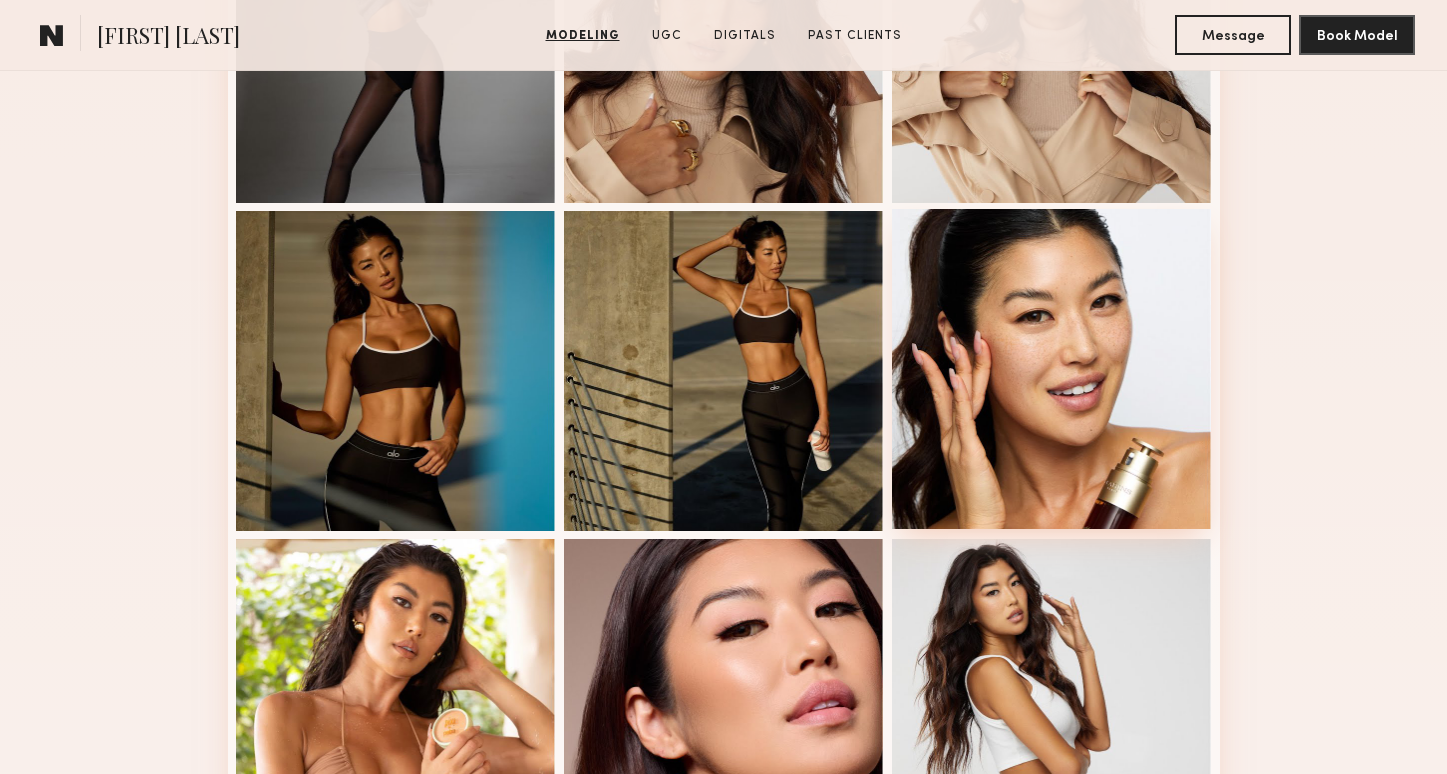 click at bounding box center [1052, 369] 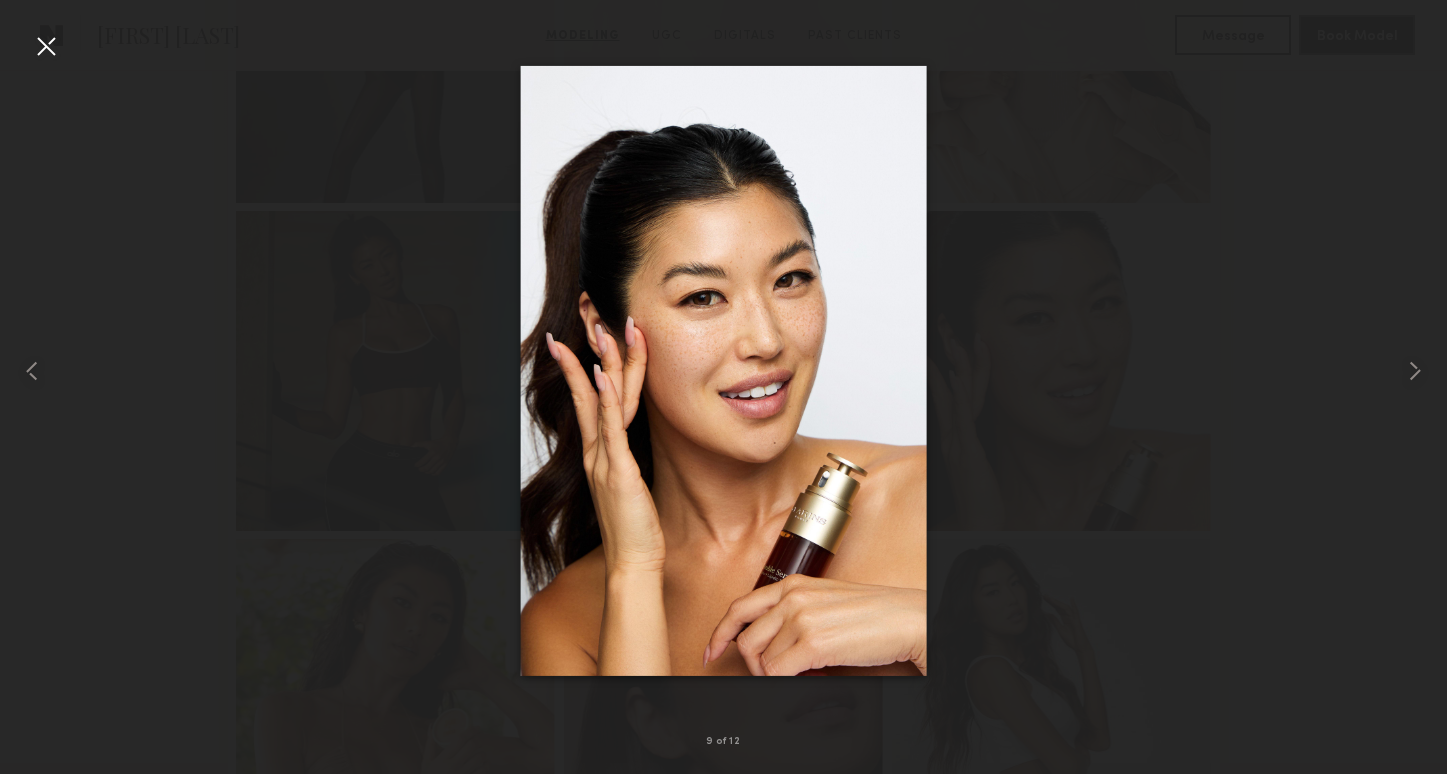 click at bounding box center [46, 46] 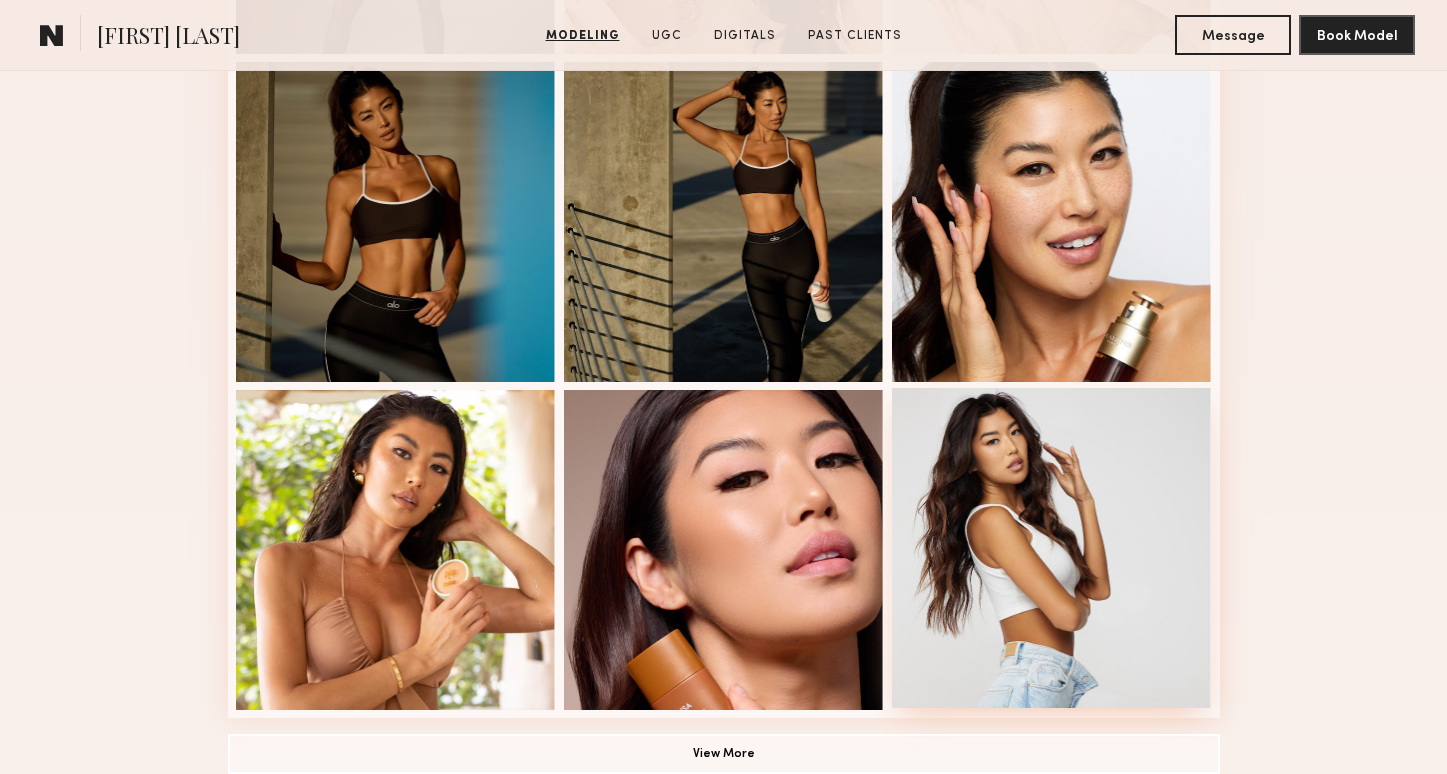 scroll, scrollTop: 1059, scrollLeft: 0, axis: vertical 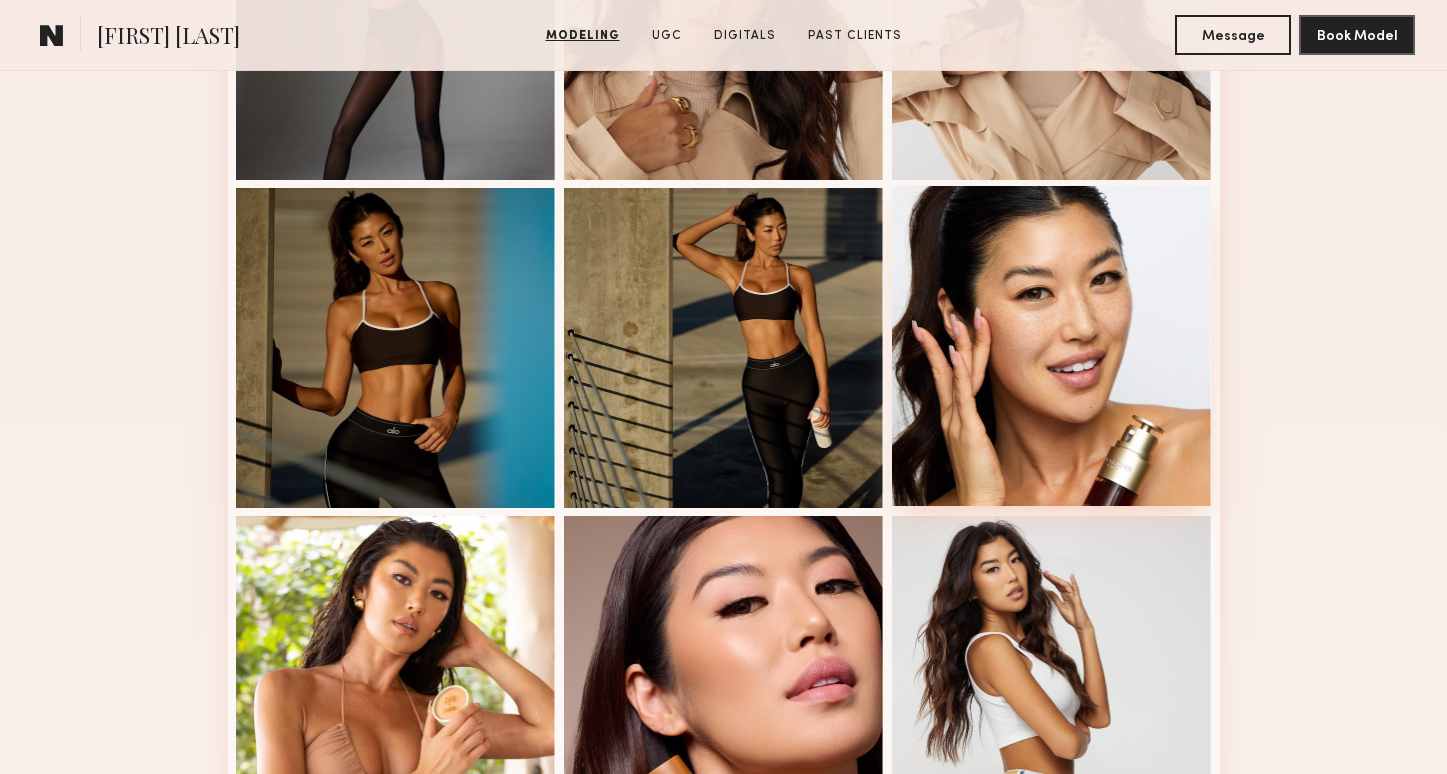 click at bounding box center (1052, 346) 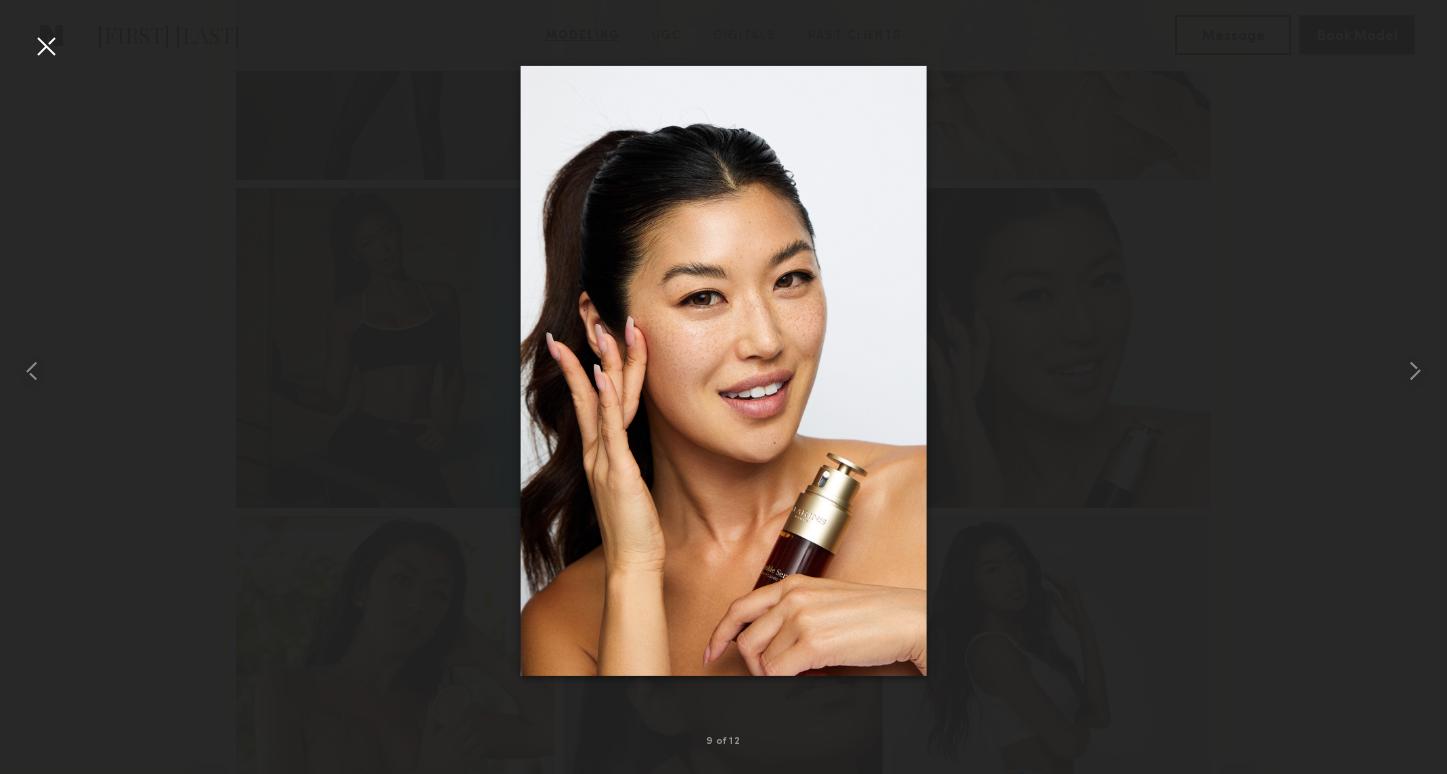 click at bounding box center (46, 46) 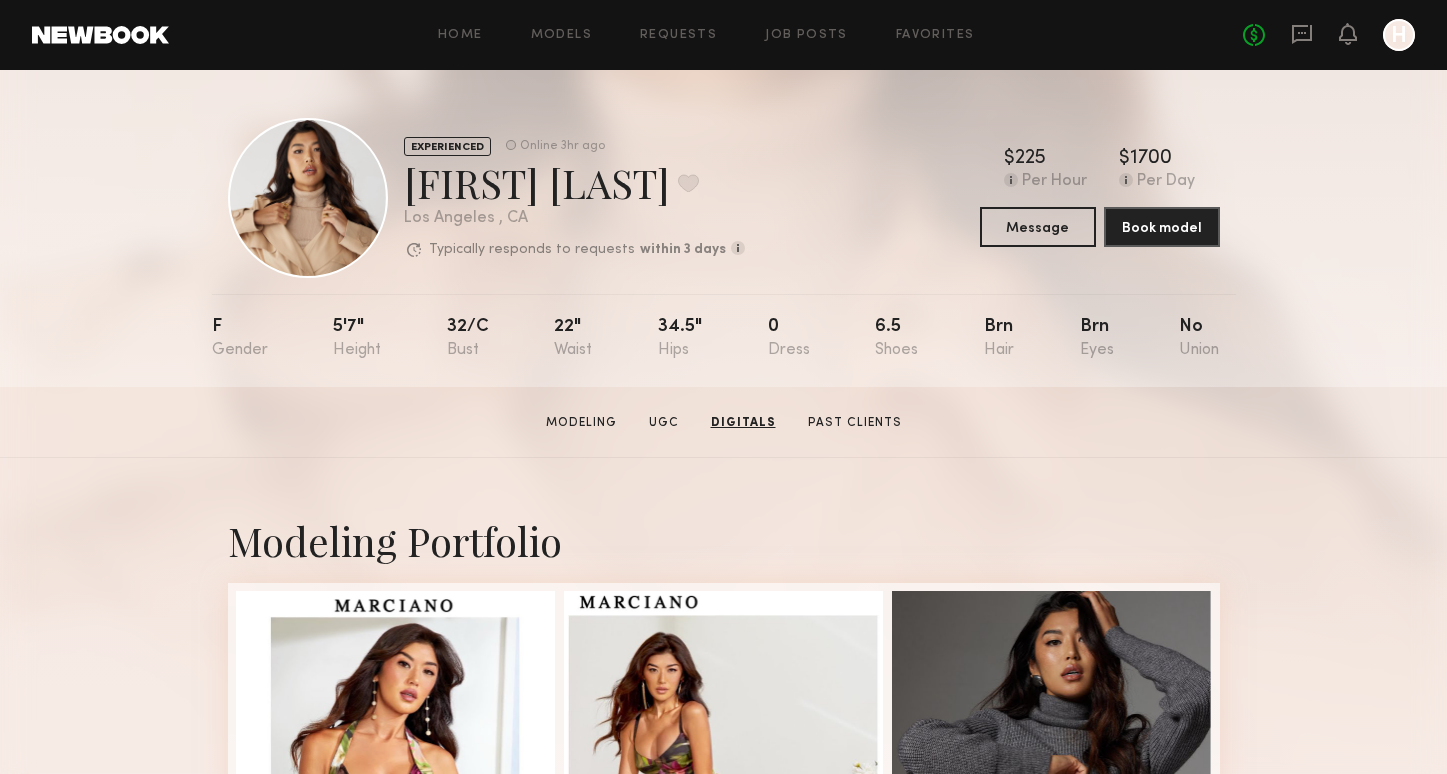 scroll, scrollTop: 0, scrollLeft: 0, axis: both 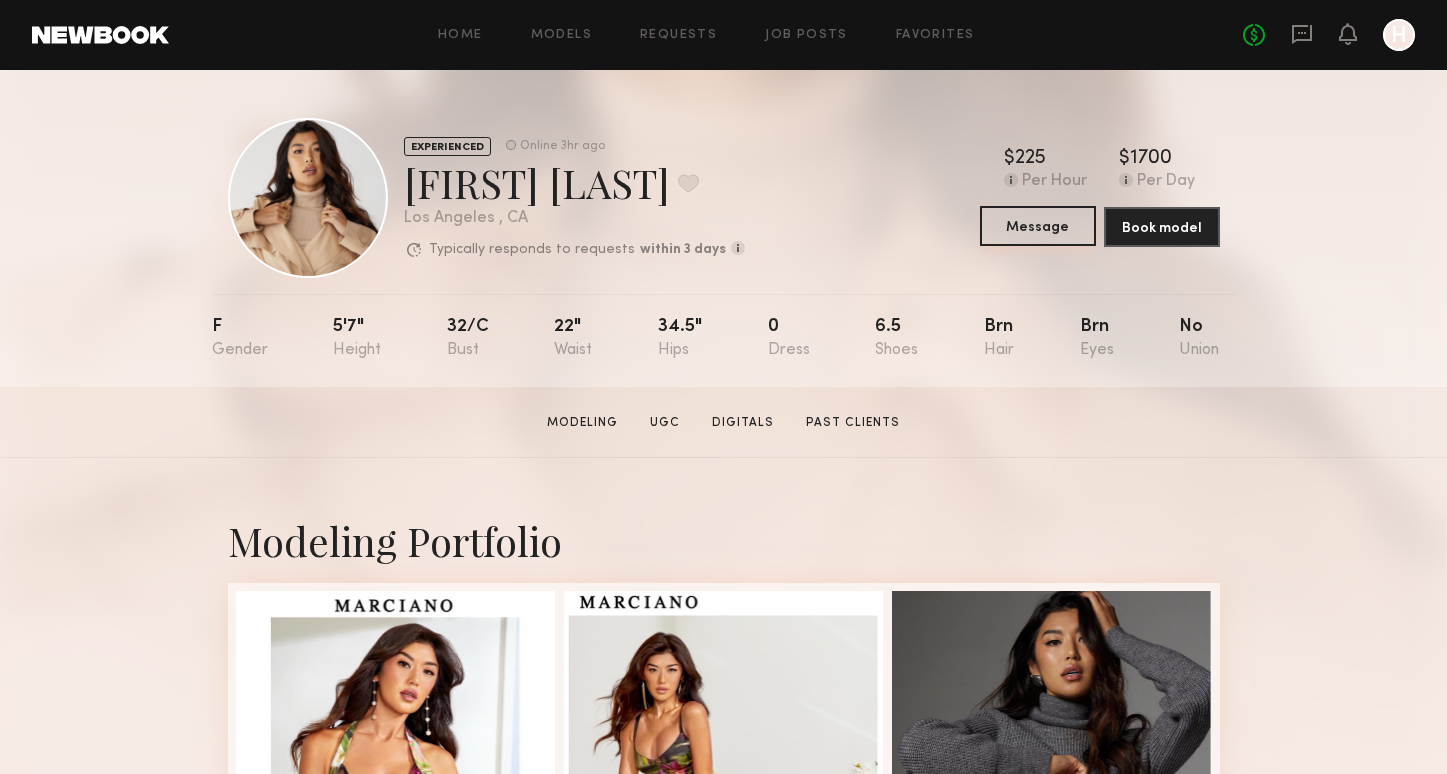 click on "Message" 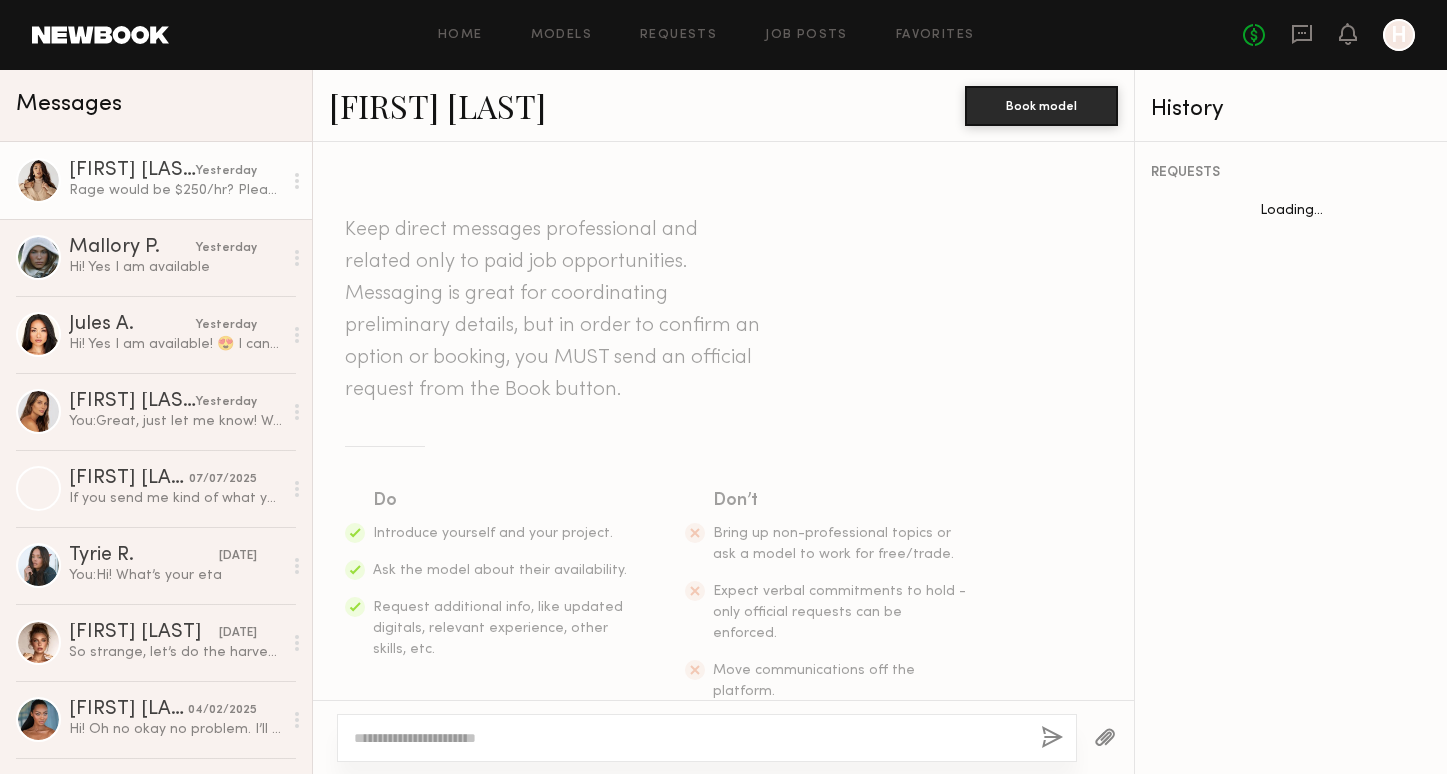 scroll, scrollTop: 1179, scrollLeft: 0, axis: vertical 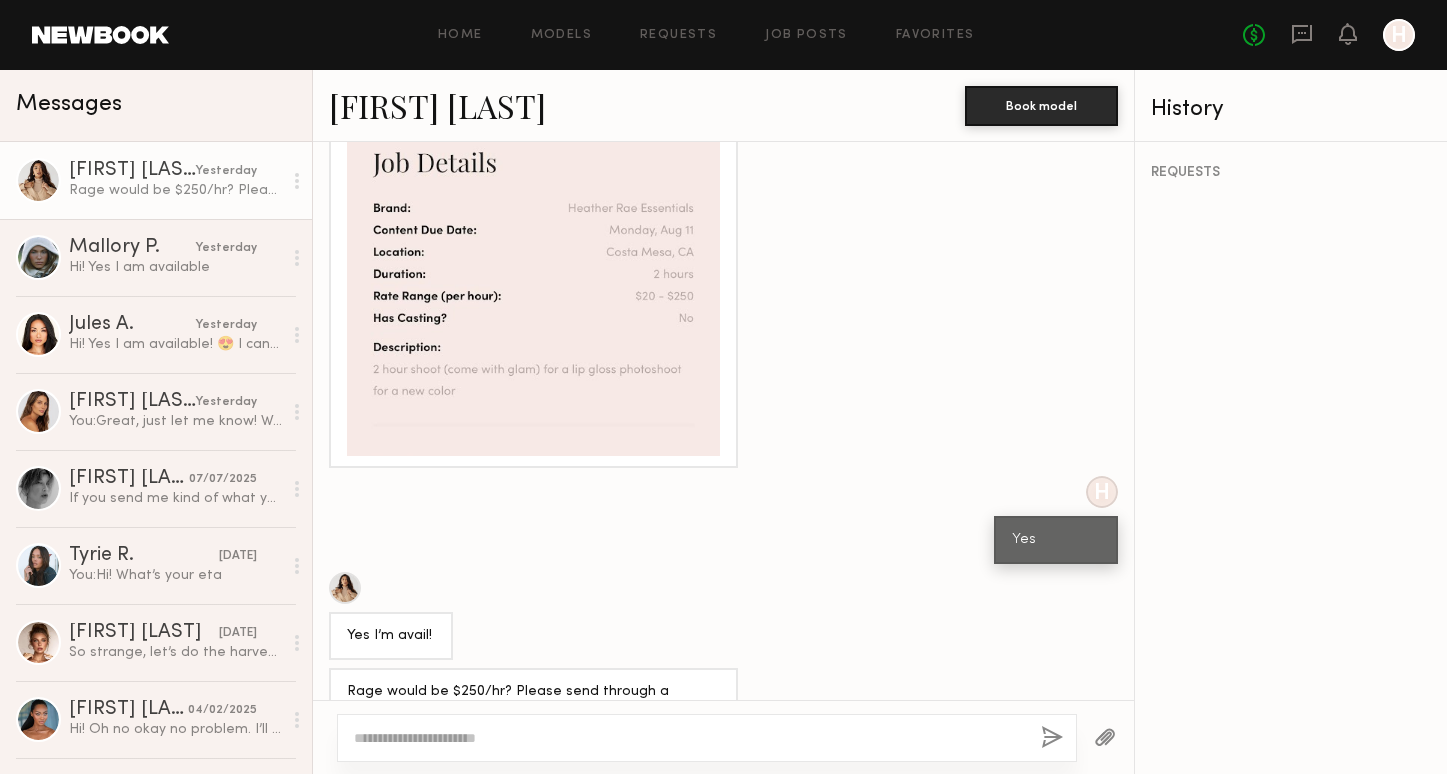 click on "Jenn L." 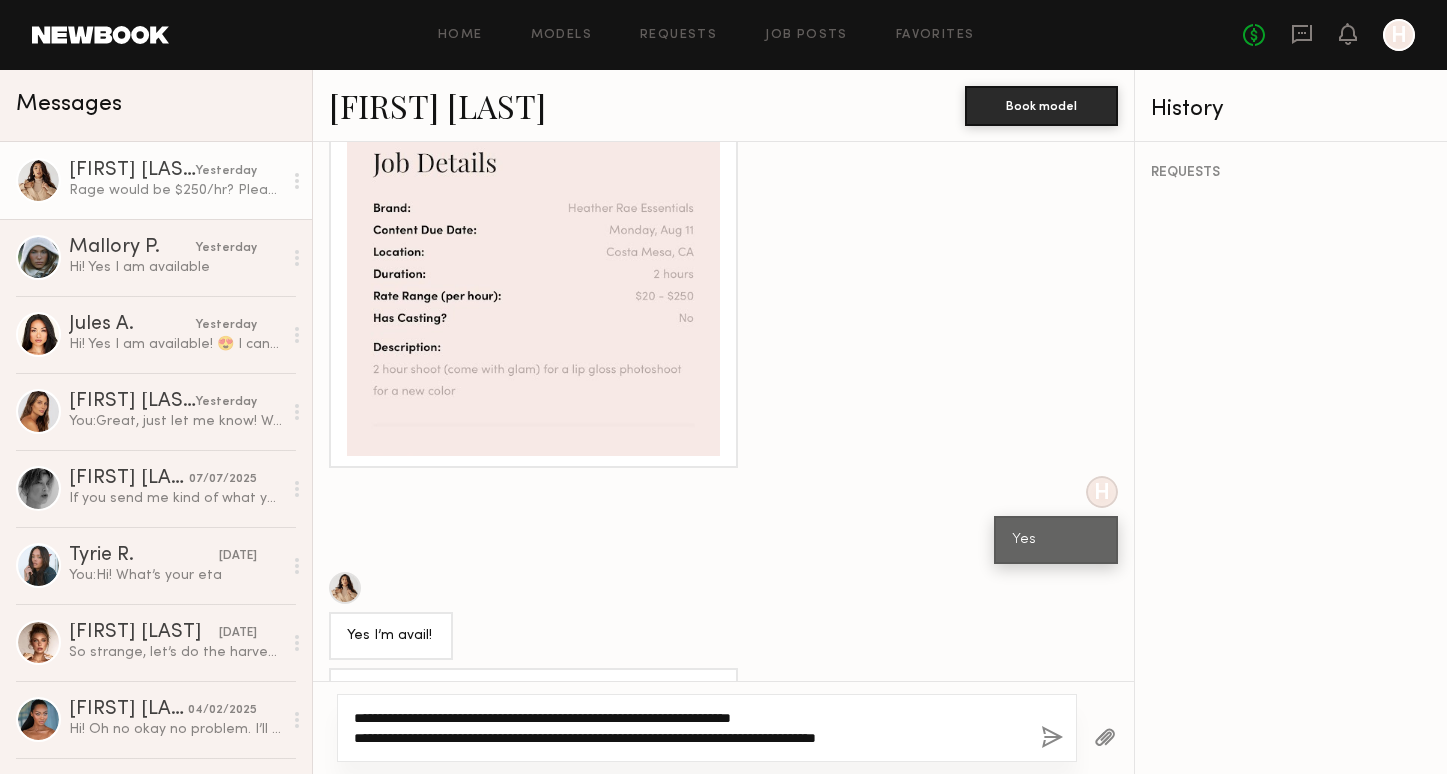 type on "**********" 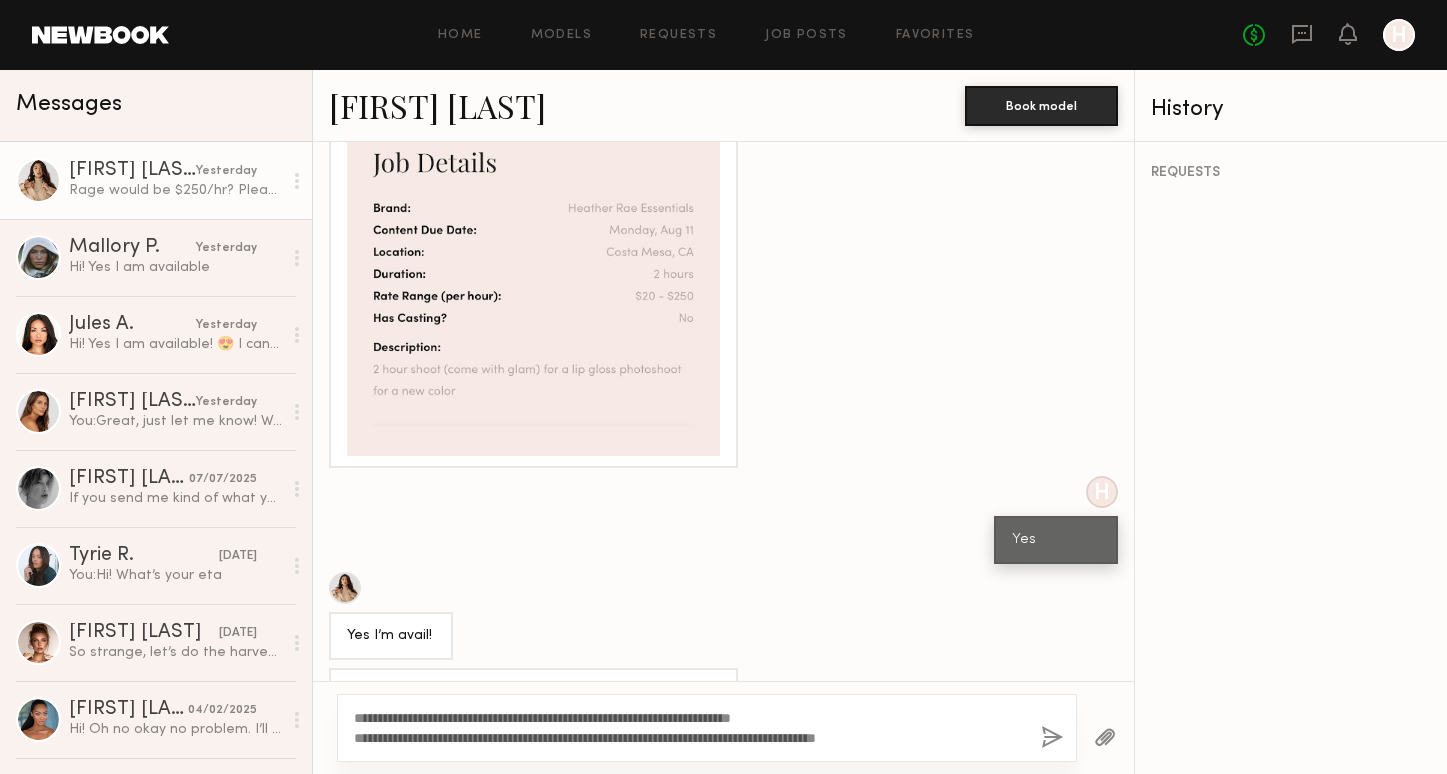 click 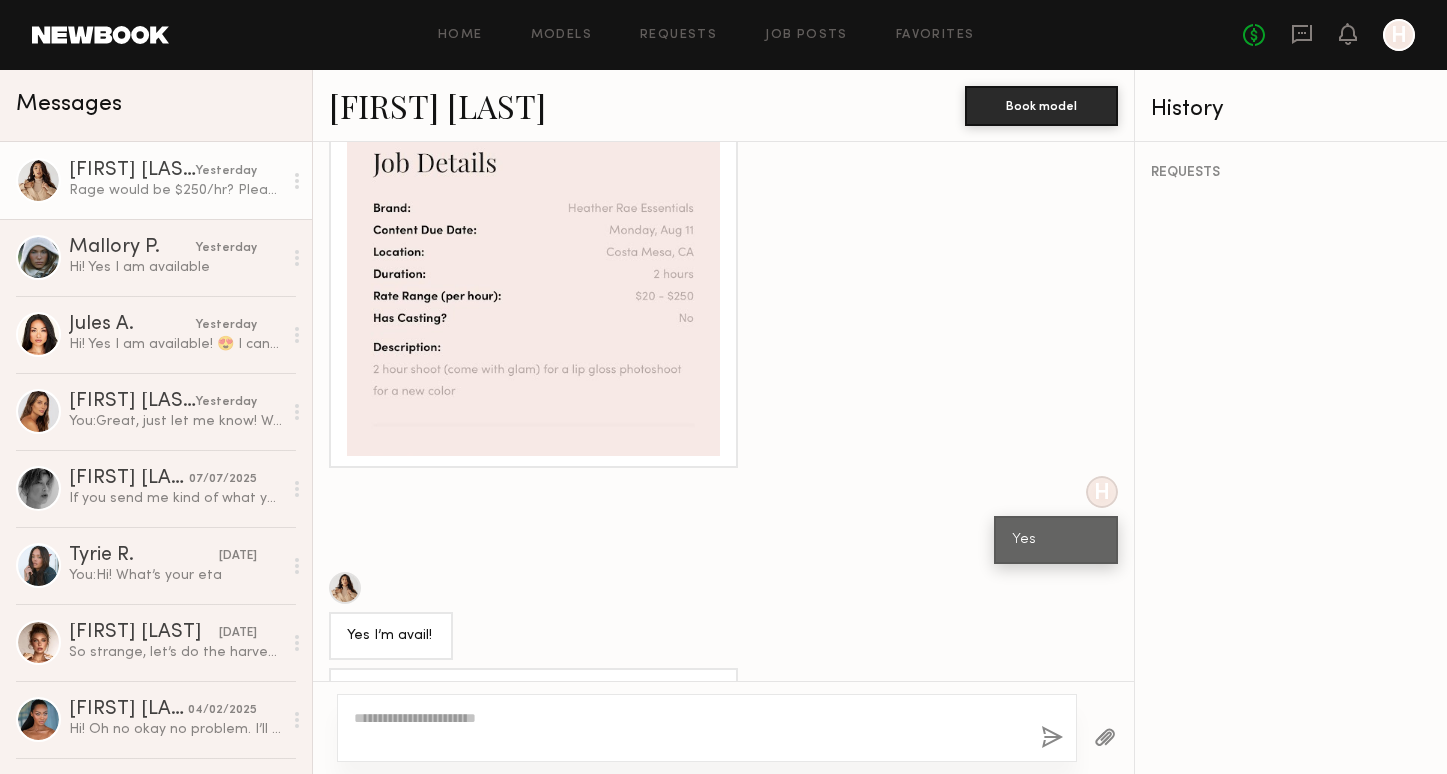 scroll, scrollTop: 1453, scrollLeft: 0, axis: vertical 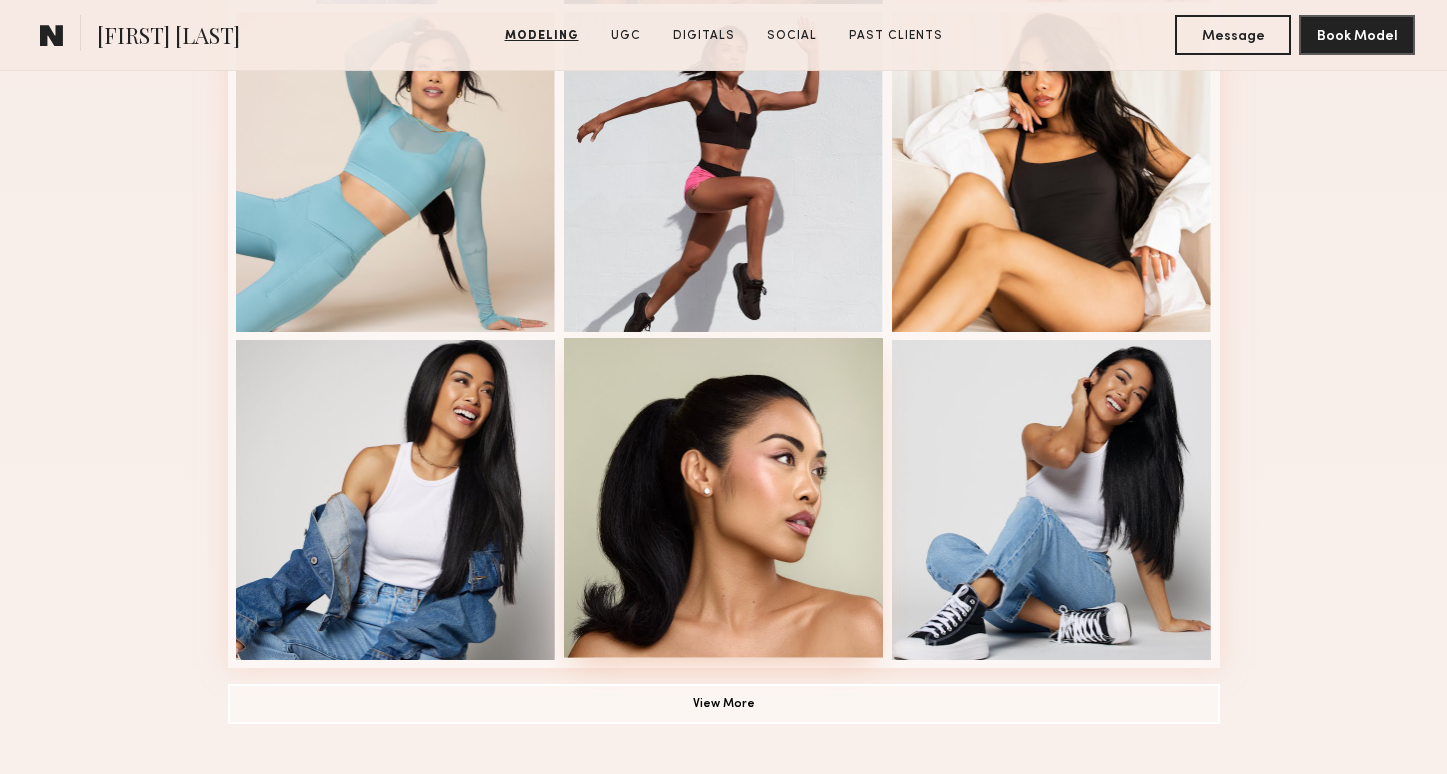 click at bounding box center [724, 498] 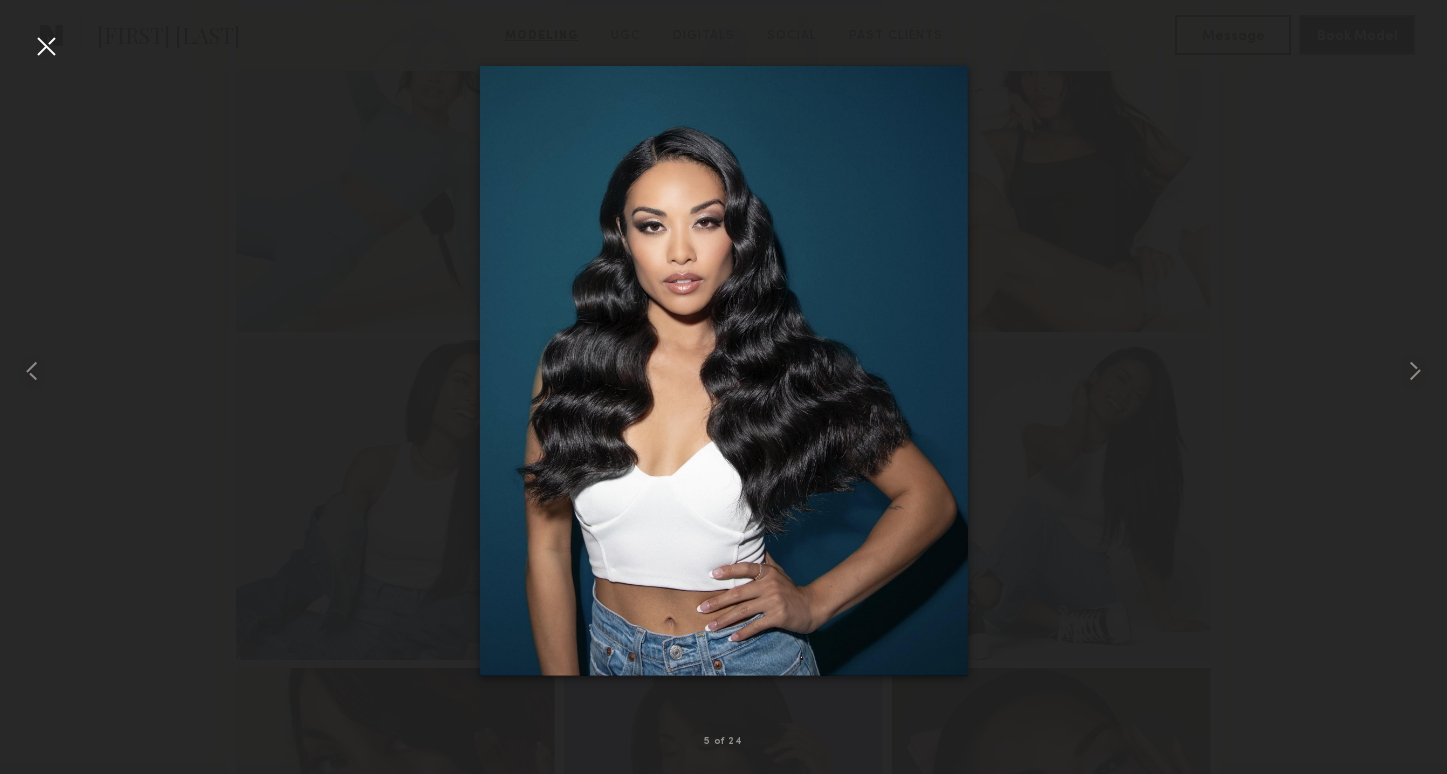 click at bounding box center [723, 371] 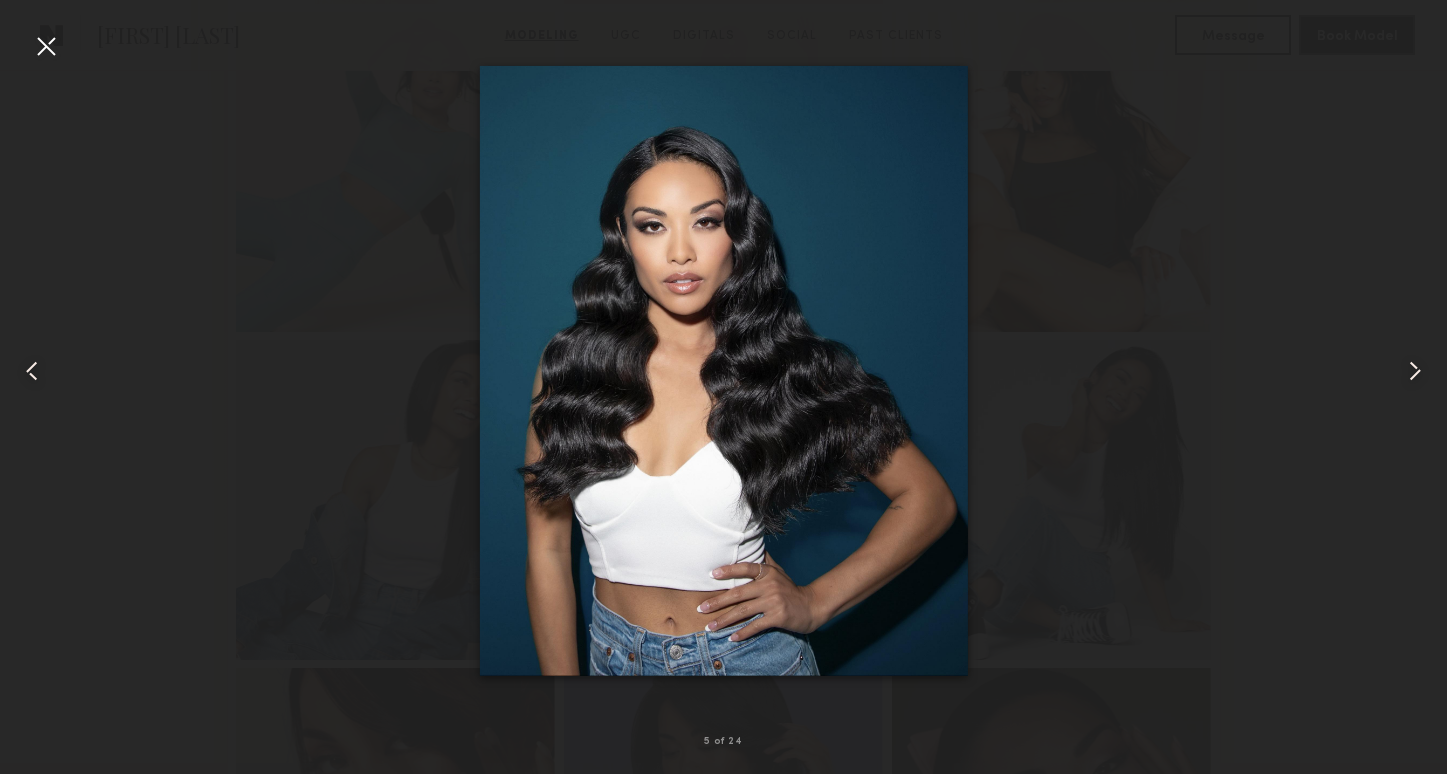 click at bounding box center (46, 46) 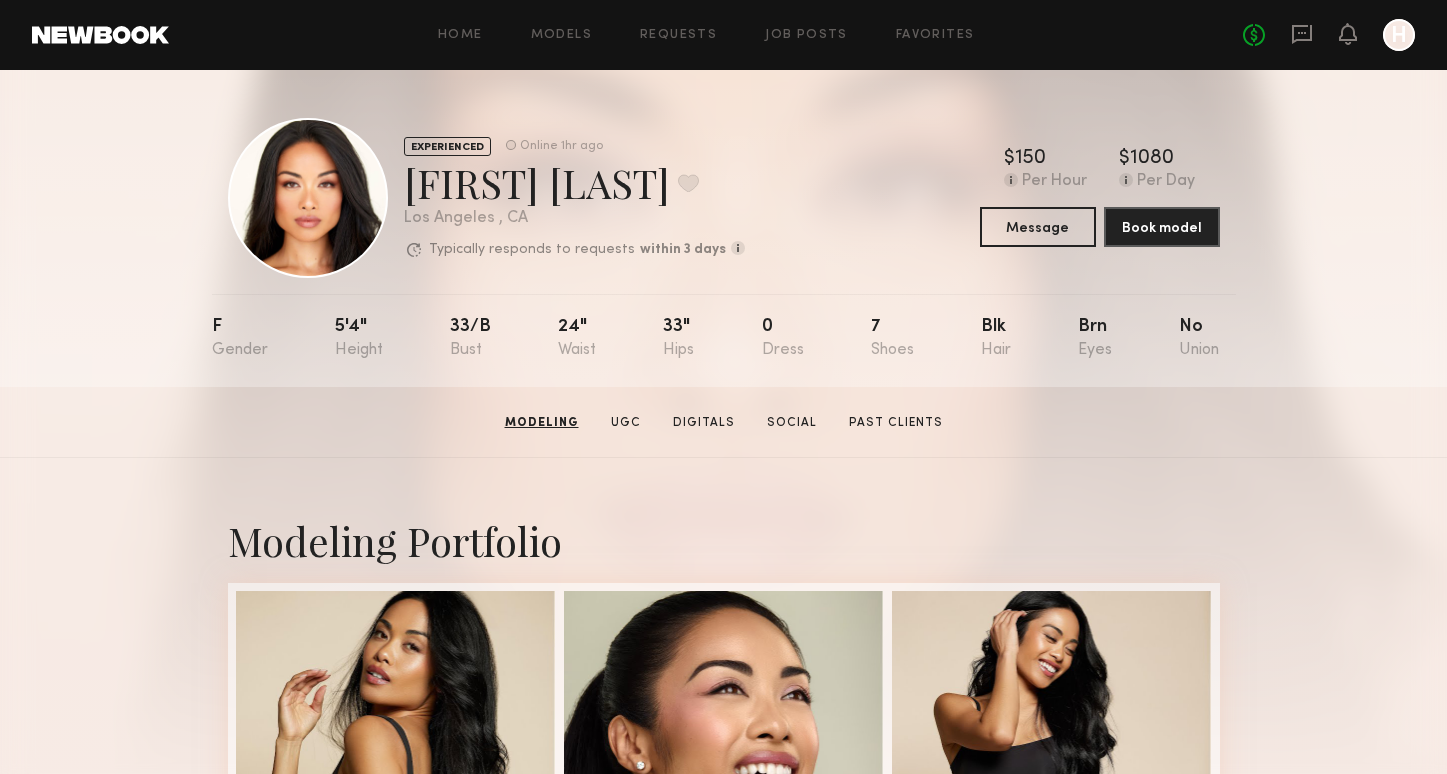 scroll, scrollTop: 0, scrollLeft: 0, axis: both 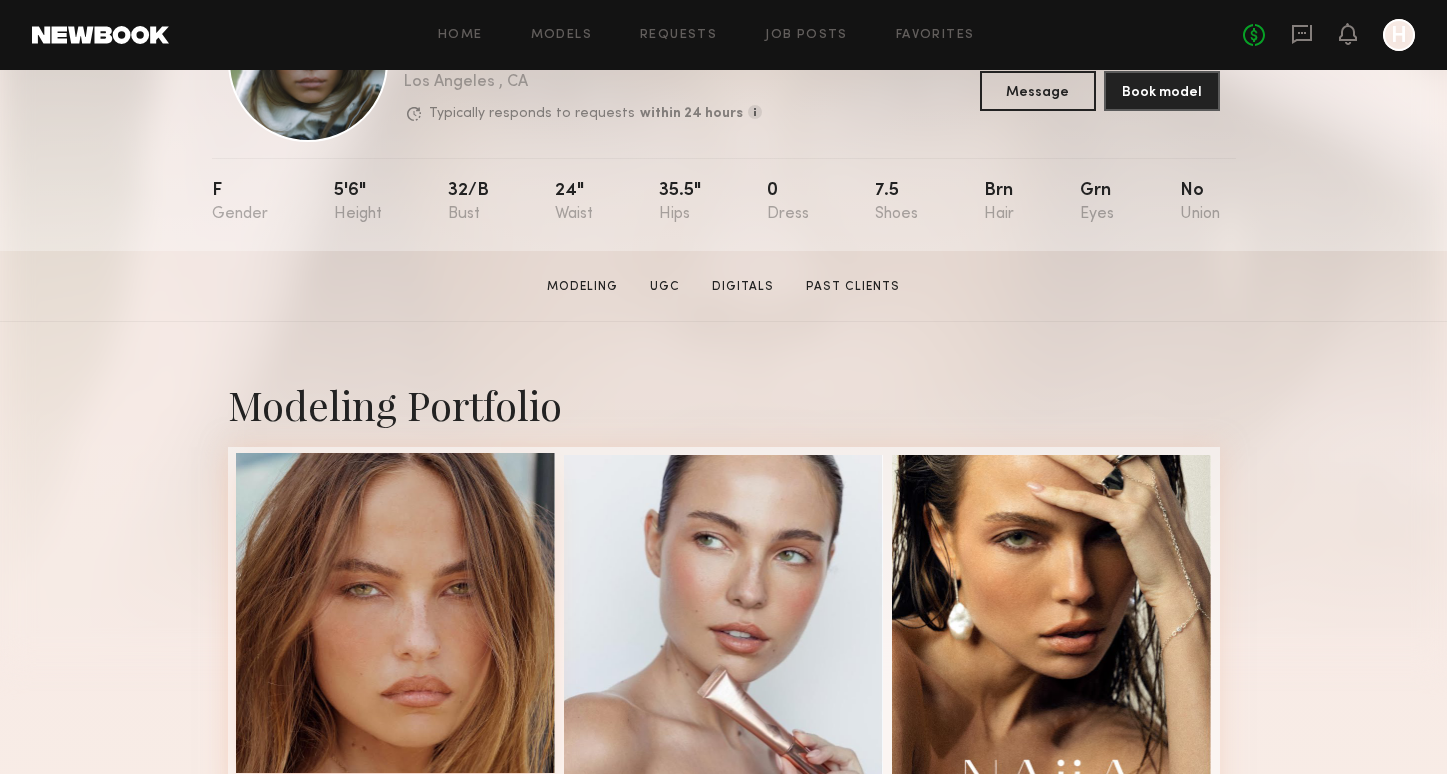 click at bounding box center (396, 613) 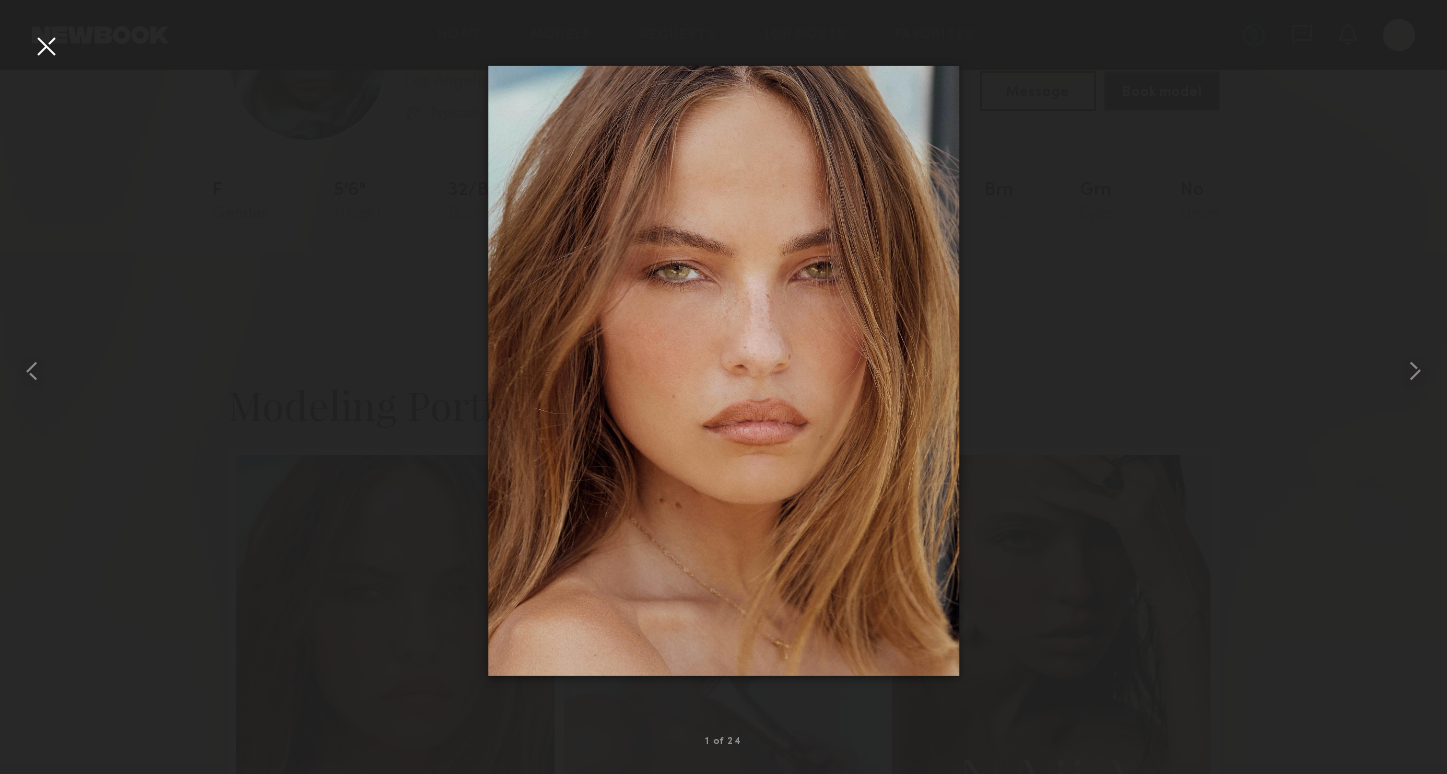 click at bounding box center [723, 371] 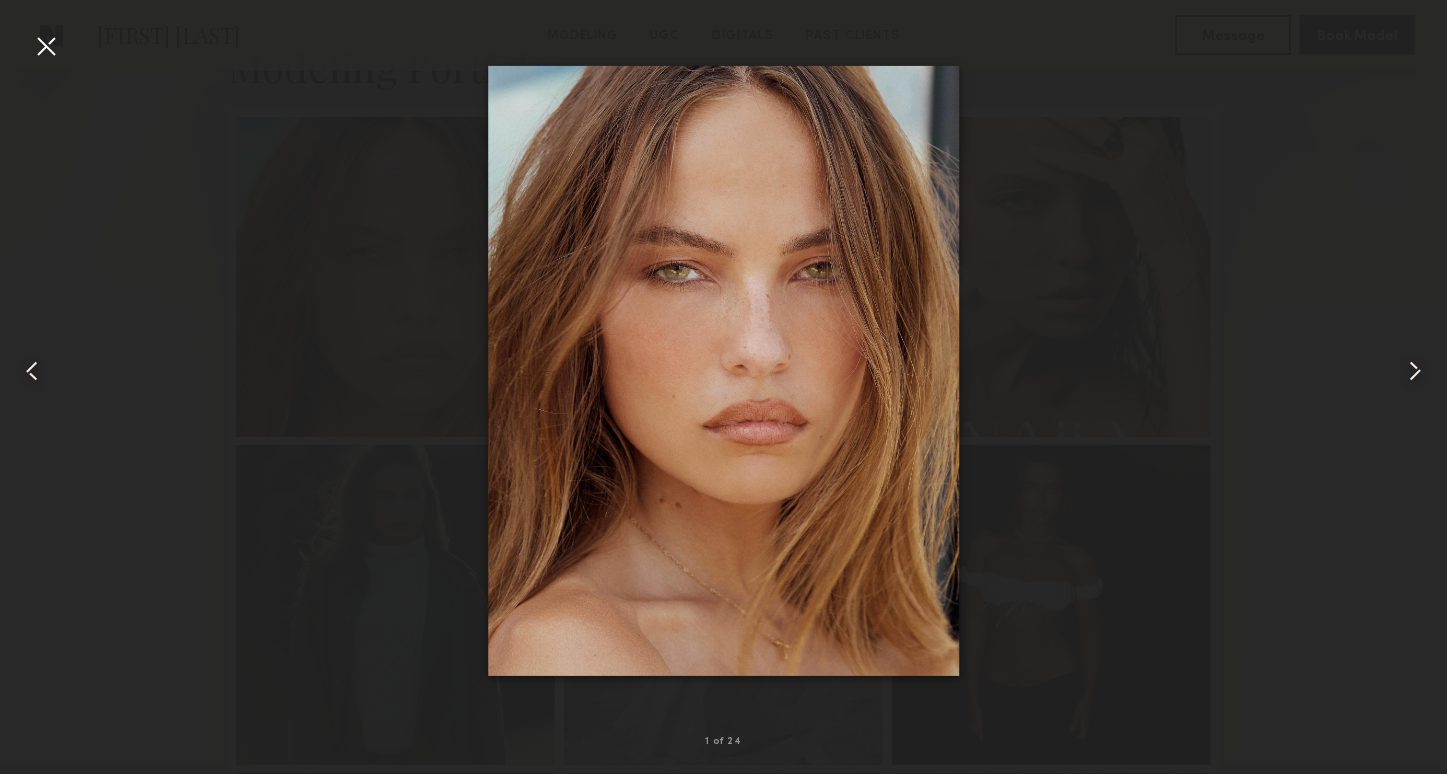 scroll, scrollTop: 506, scrollLeft: 0, axis: vertical 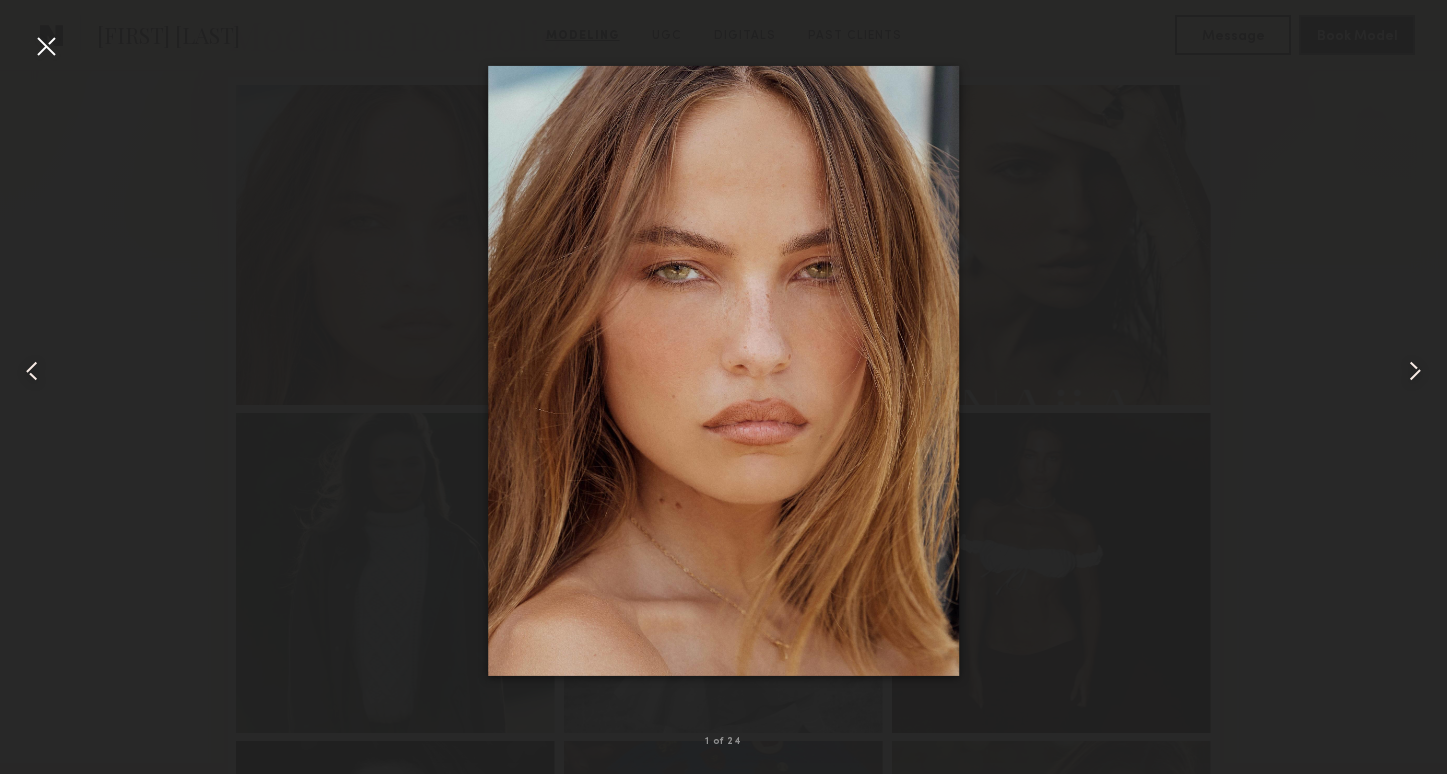 click at bounding box center [46, 46] 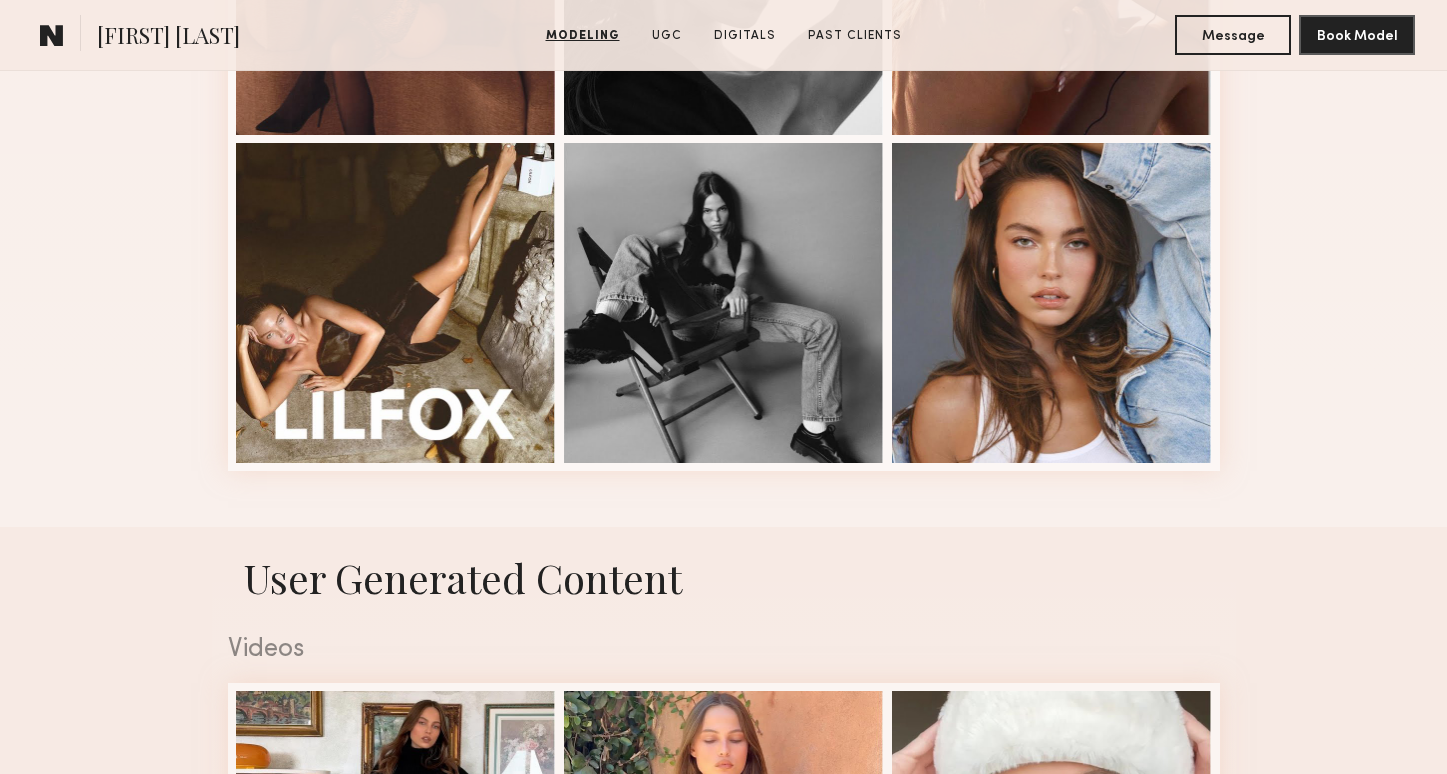 scroll, scrollTop: 3169, scrollLeft: 0, axis: vertical 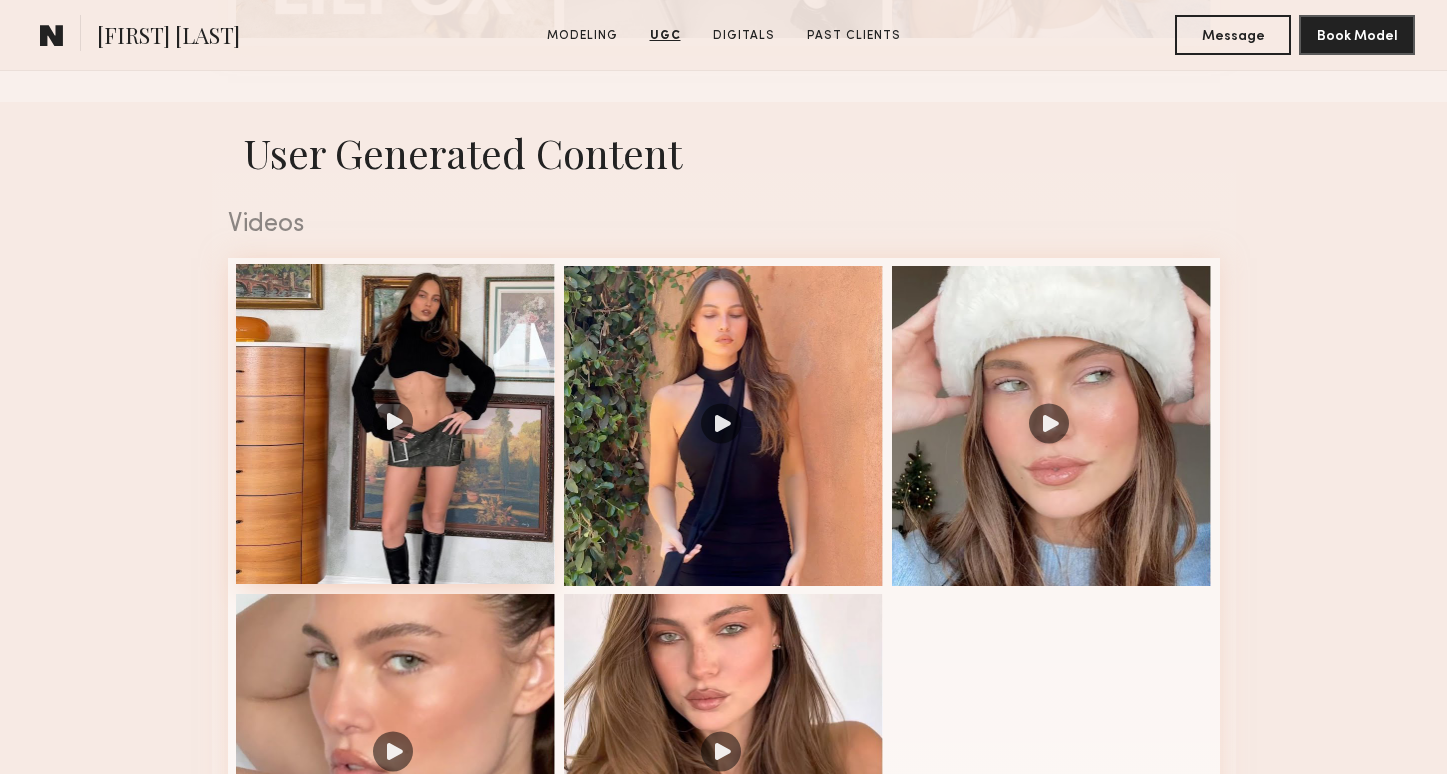 click at bounding box center [396, 424] 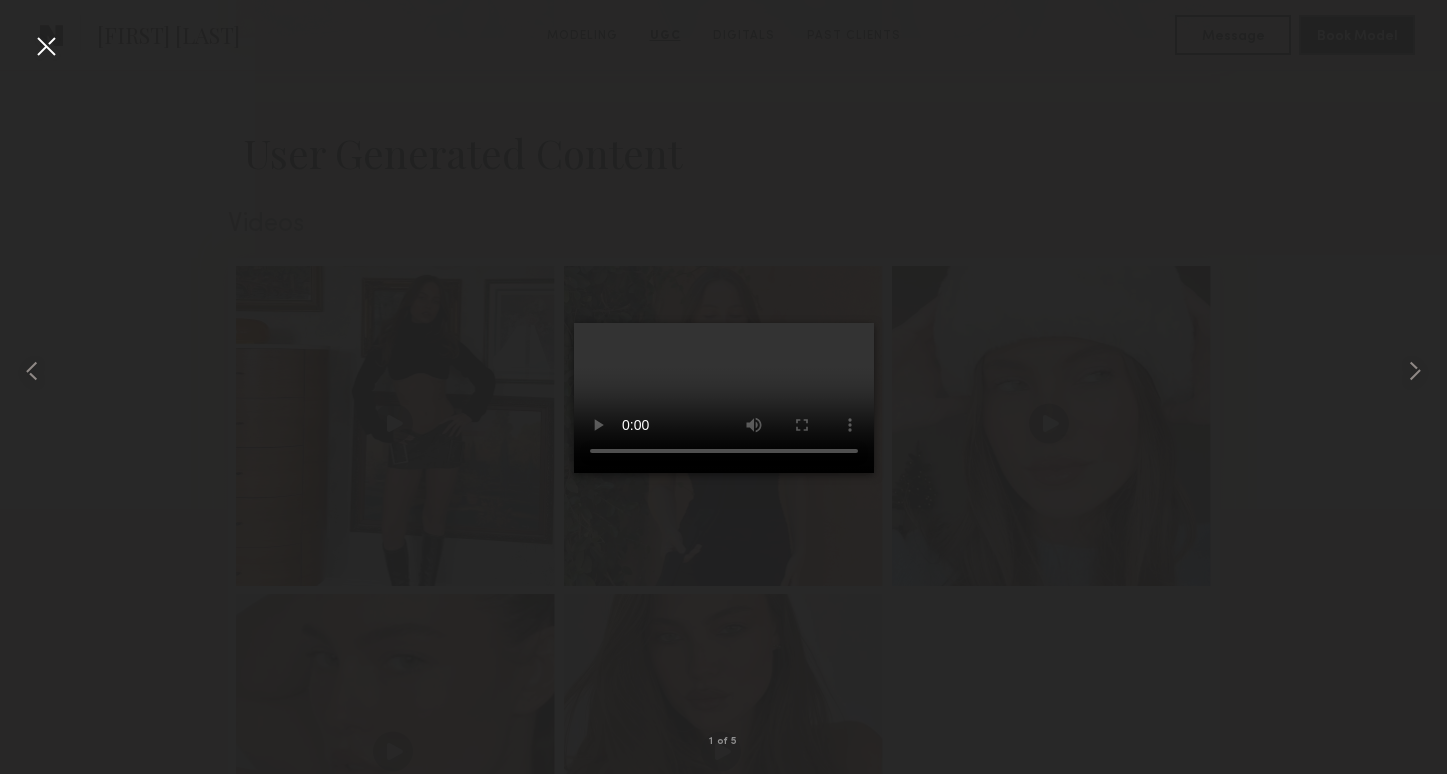 click at bounding box center [724, 398] 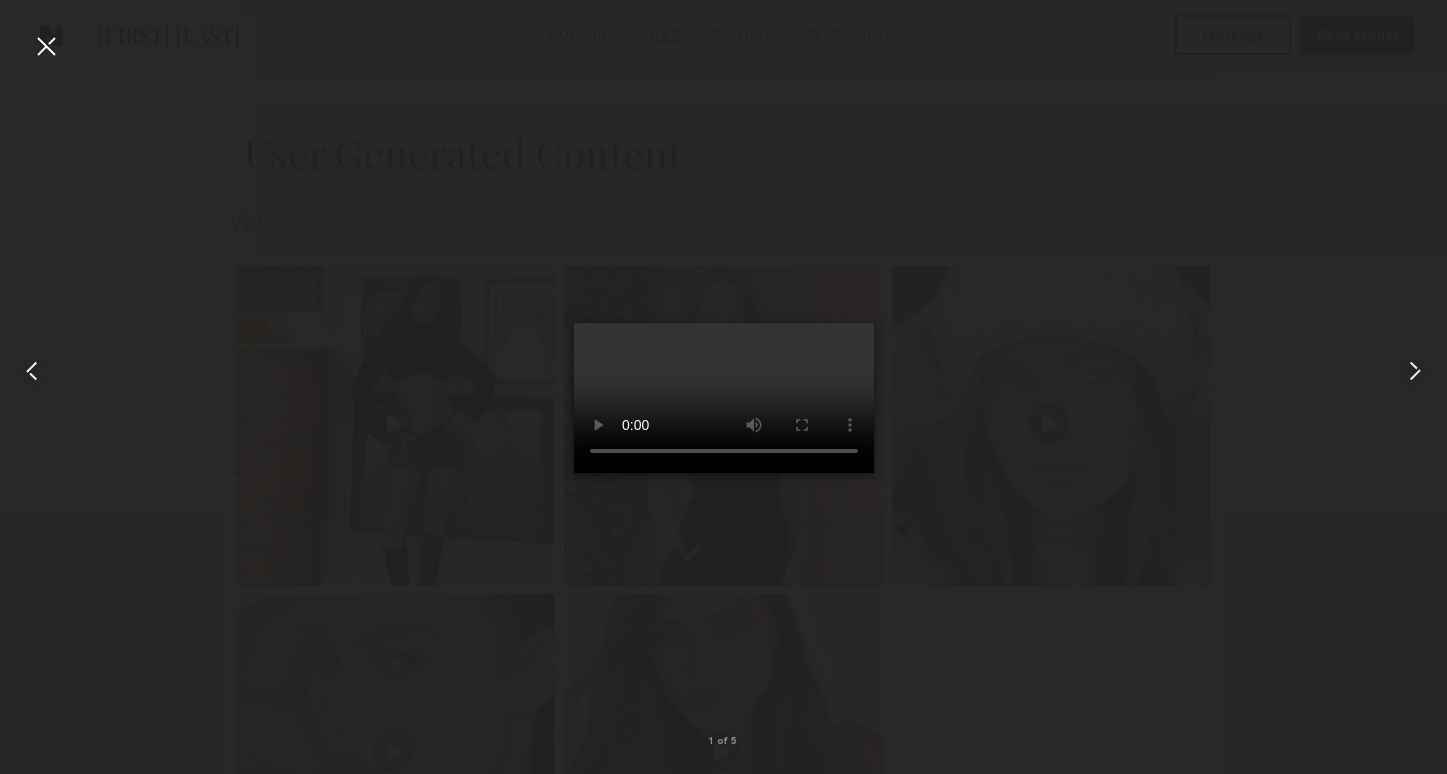 click at bounding box center (724, 398) 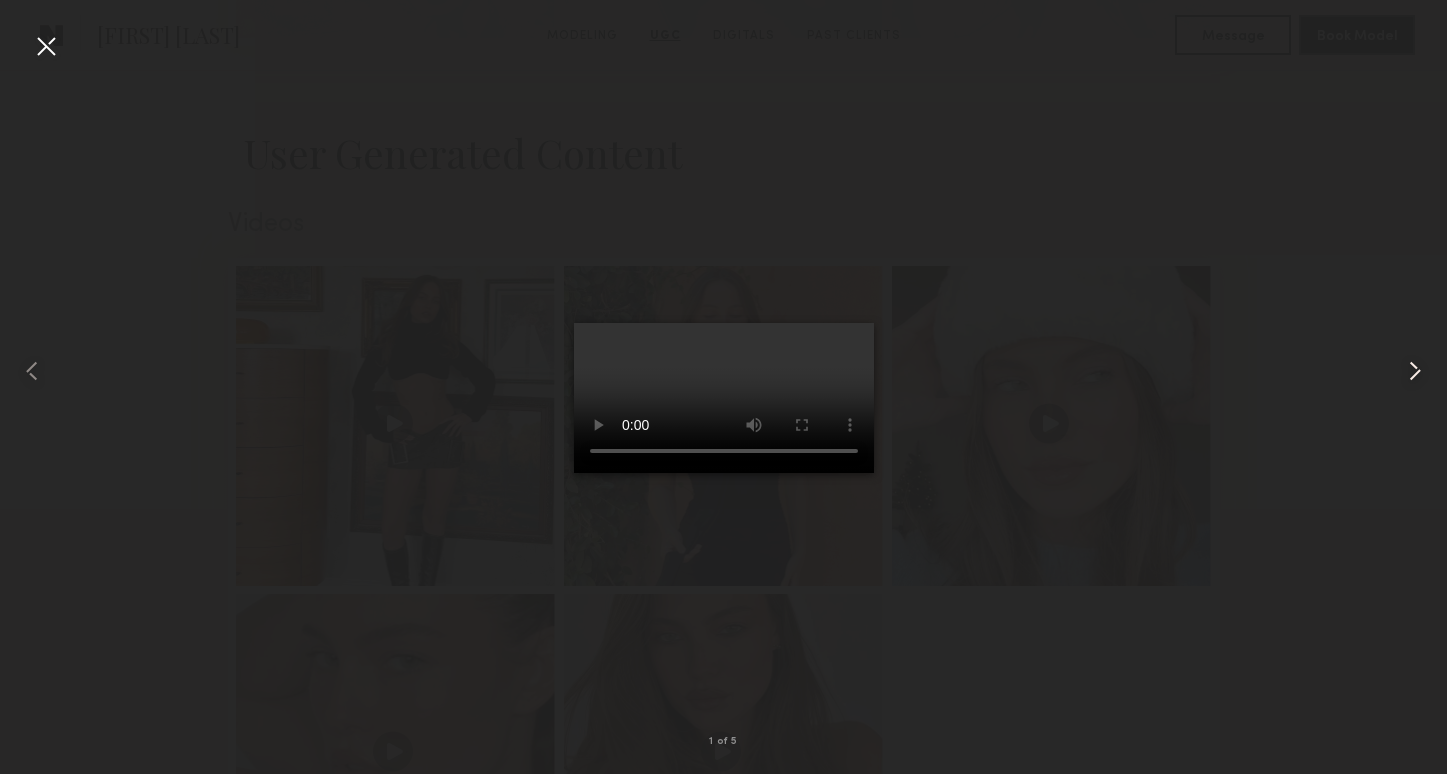 click at bounding box center [1415, 371] 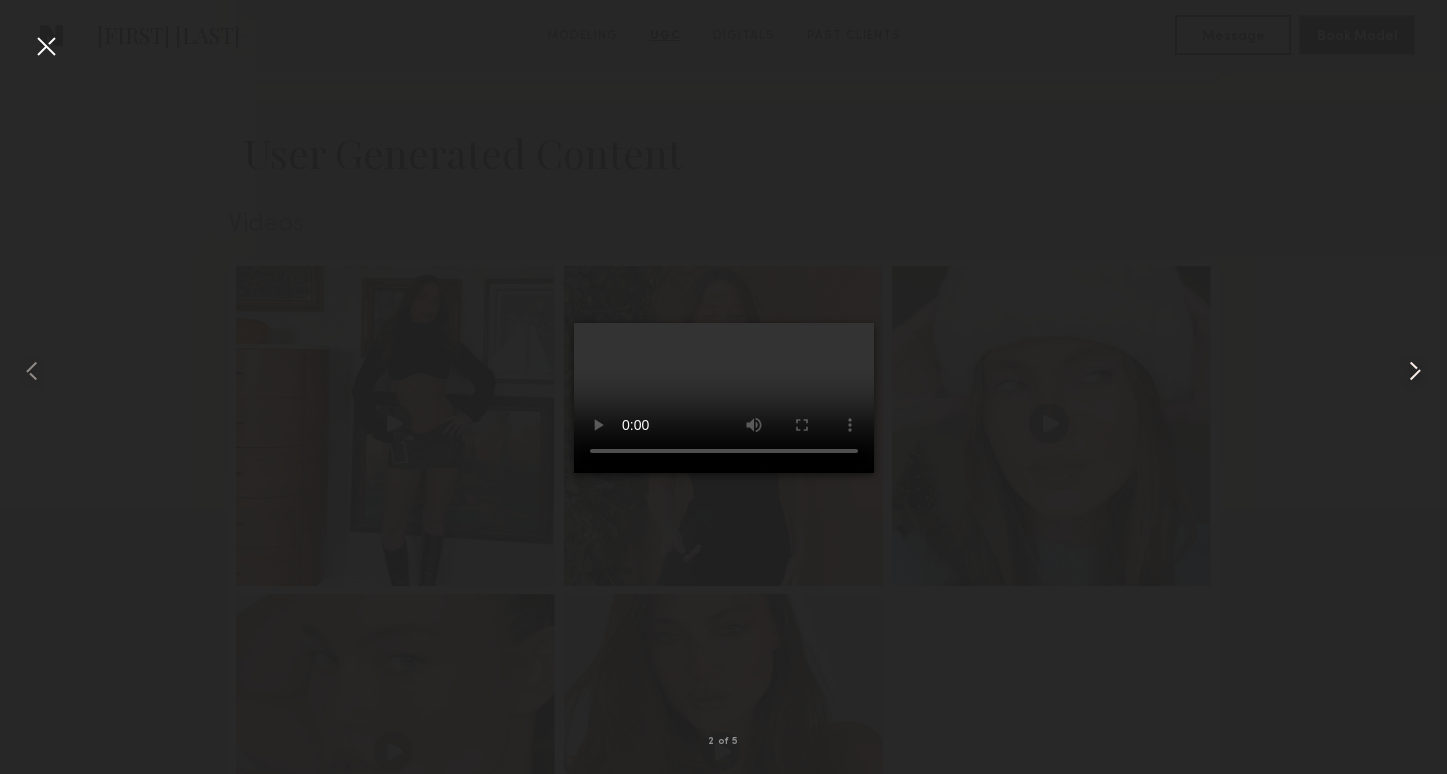 click at bounding box center [1415, 371] 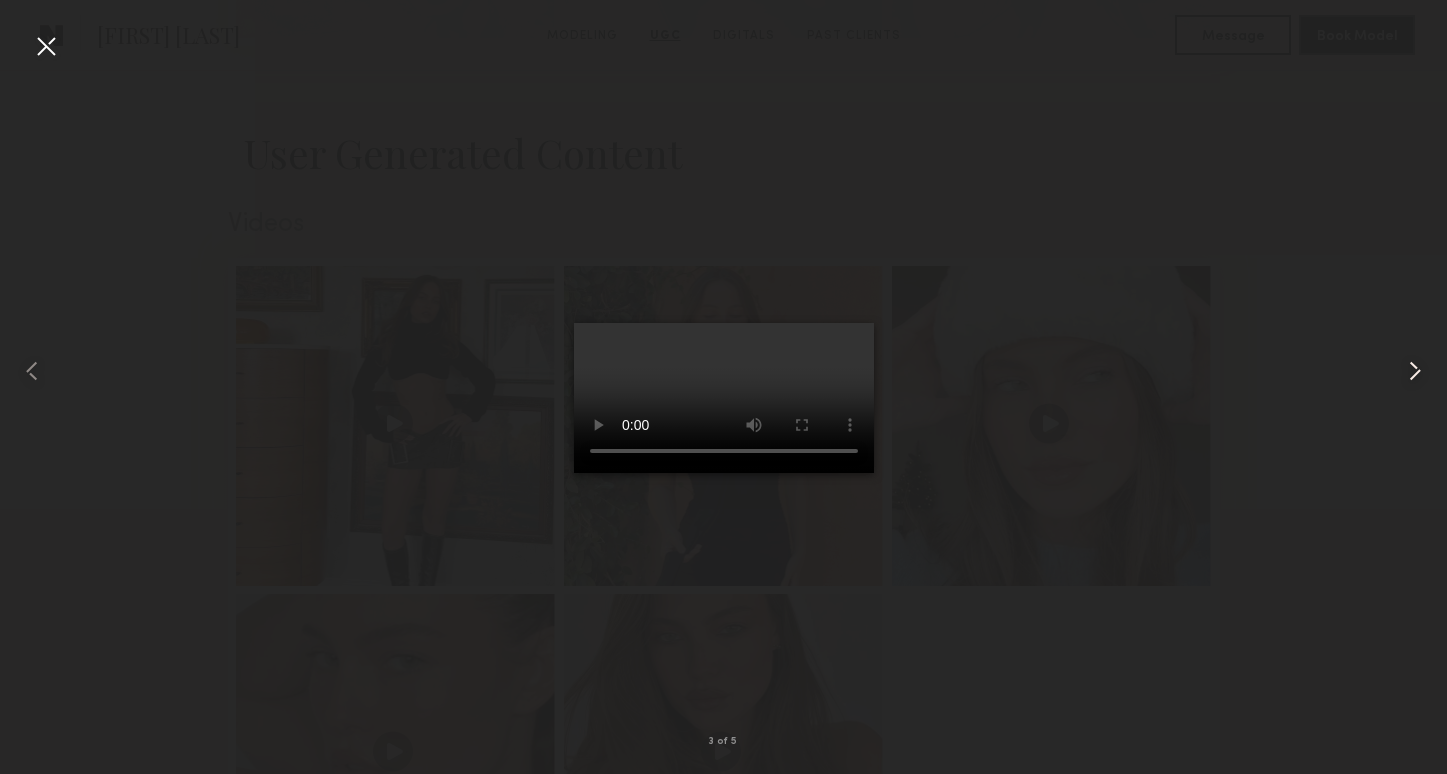 click at bounding box center [1415, 371] 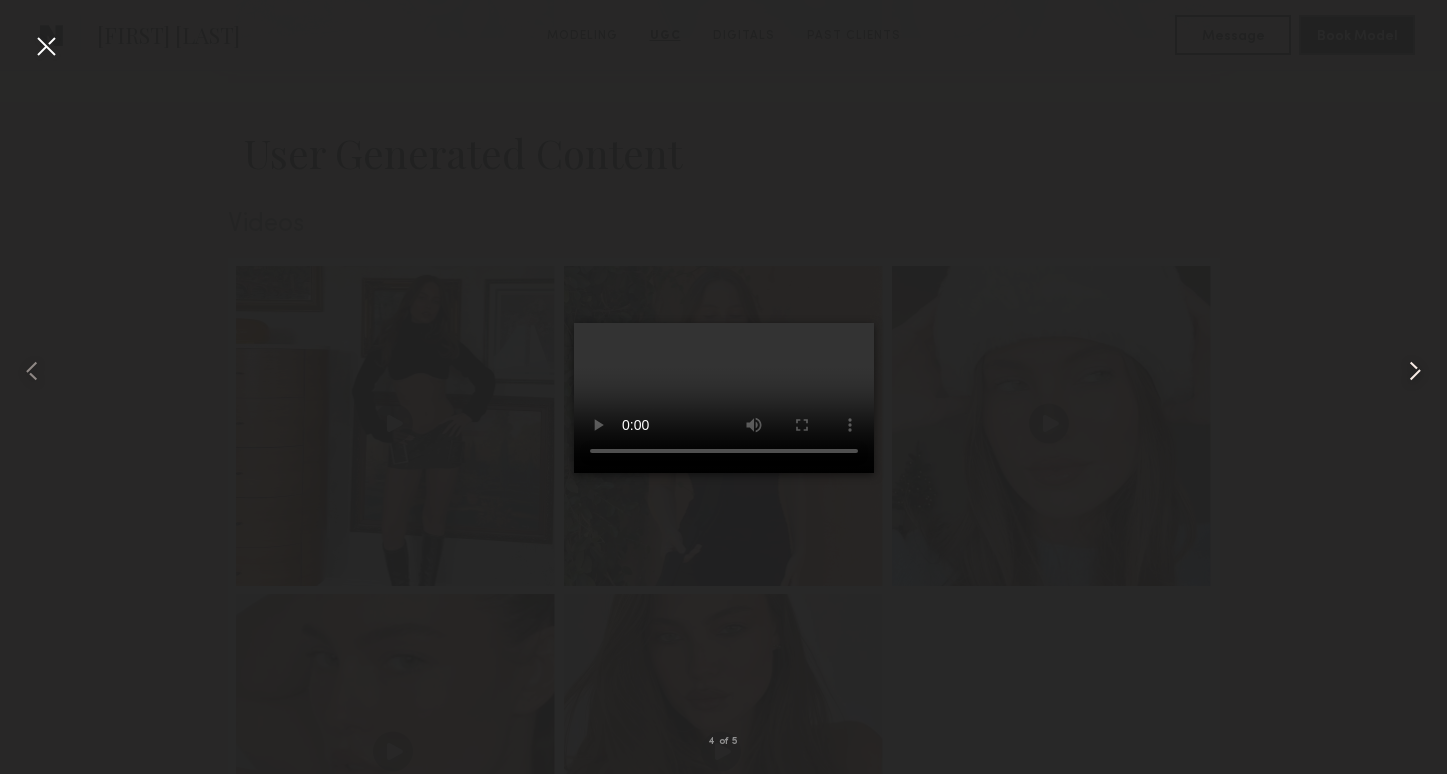 scroll, scrollTop: 3188, scrollLeft: 0, axis: vertical 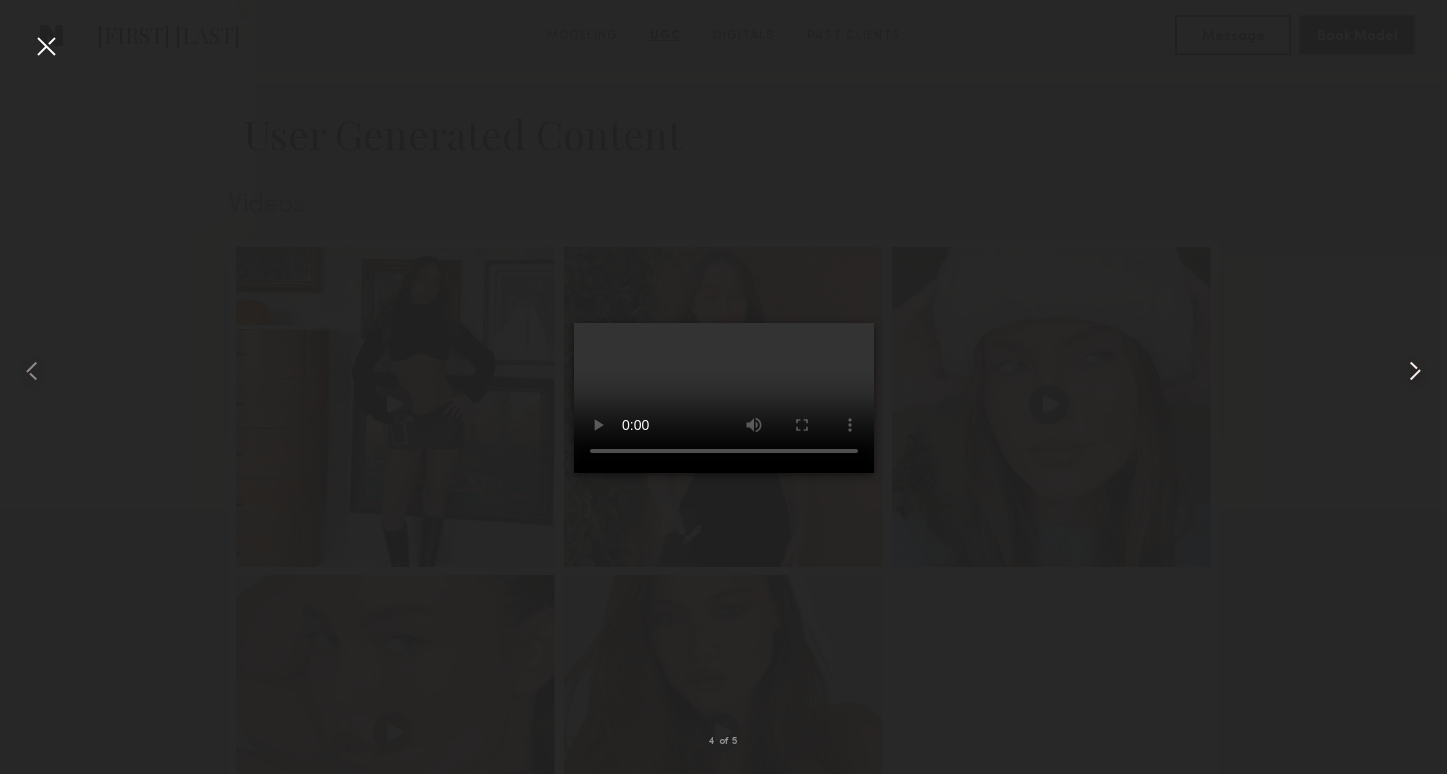 click at bounding box center [1415, 371] 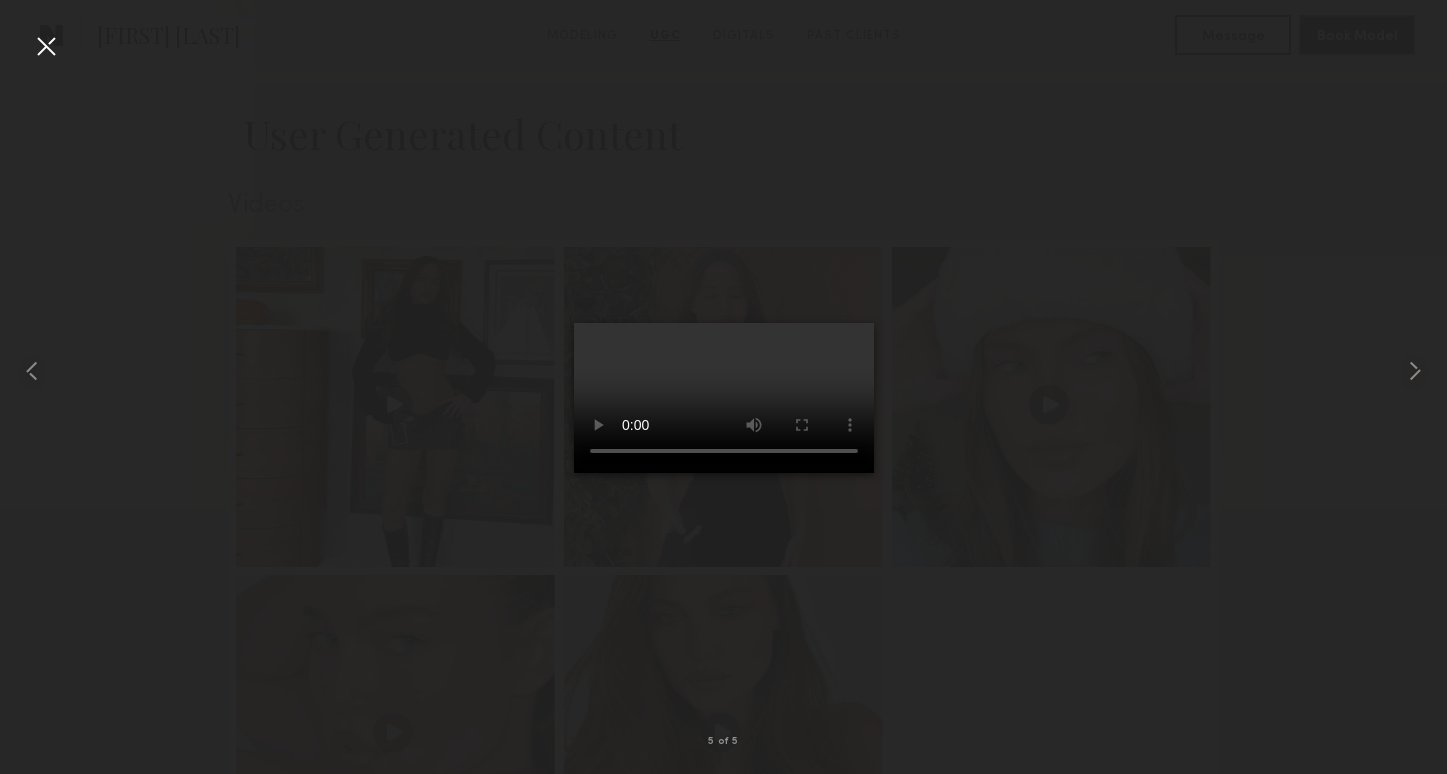 click at bounding box center (723, 371) 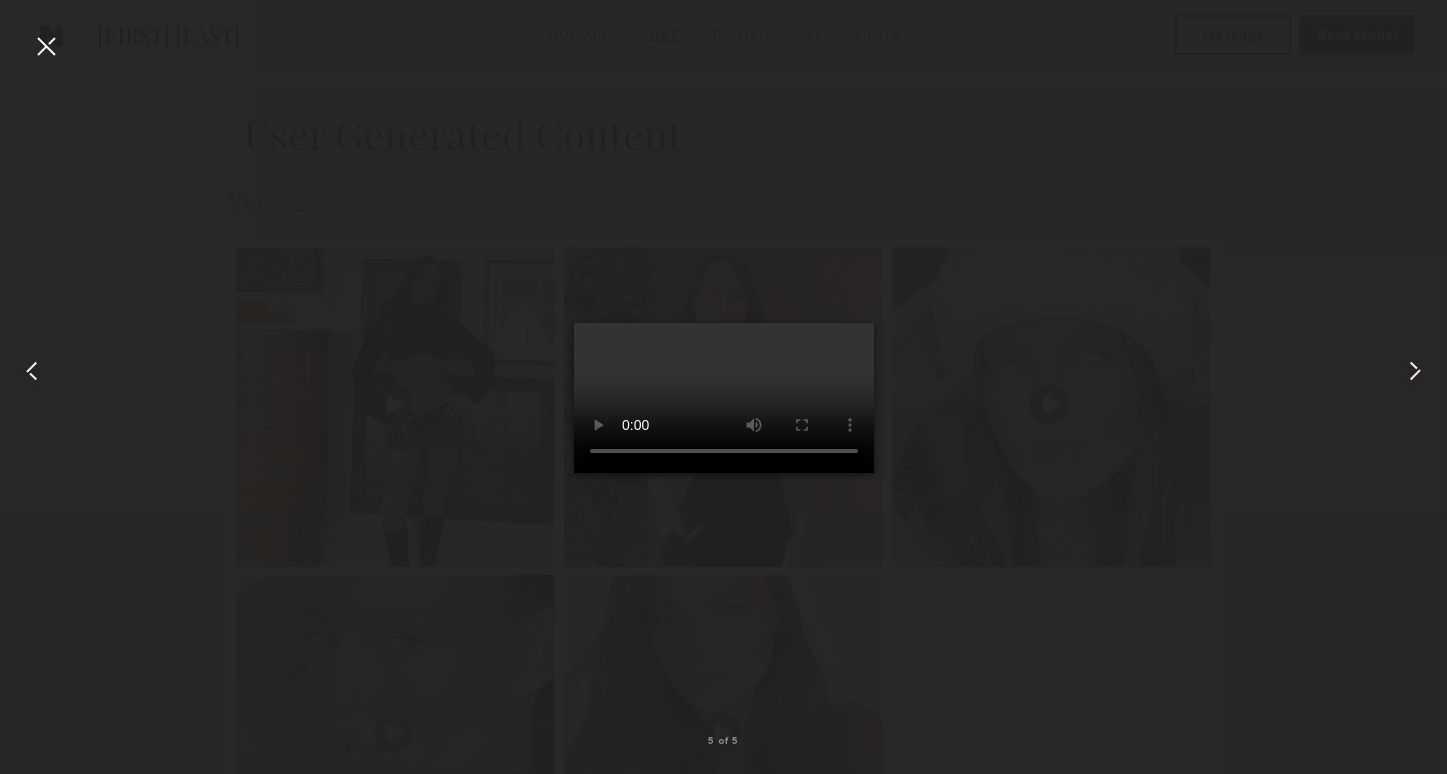 click at bounding box center [46, 46] 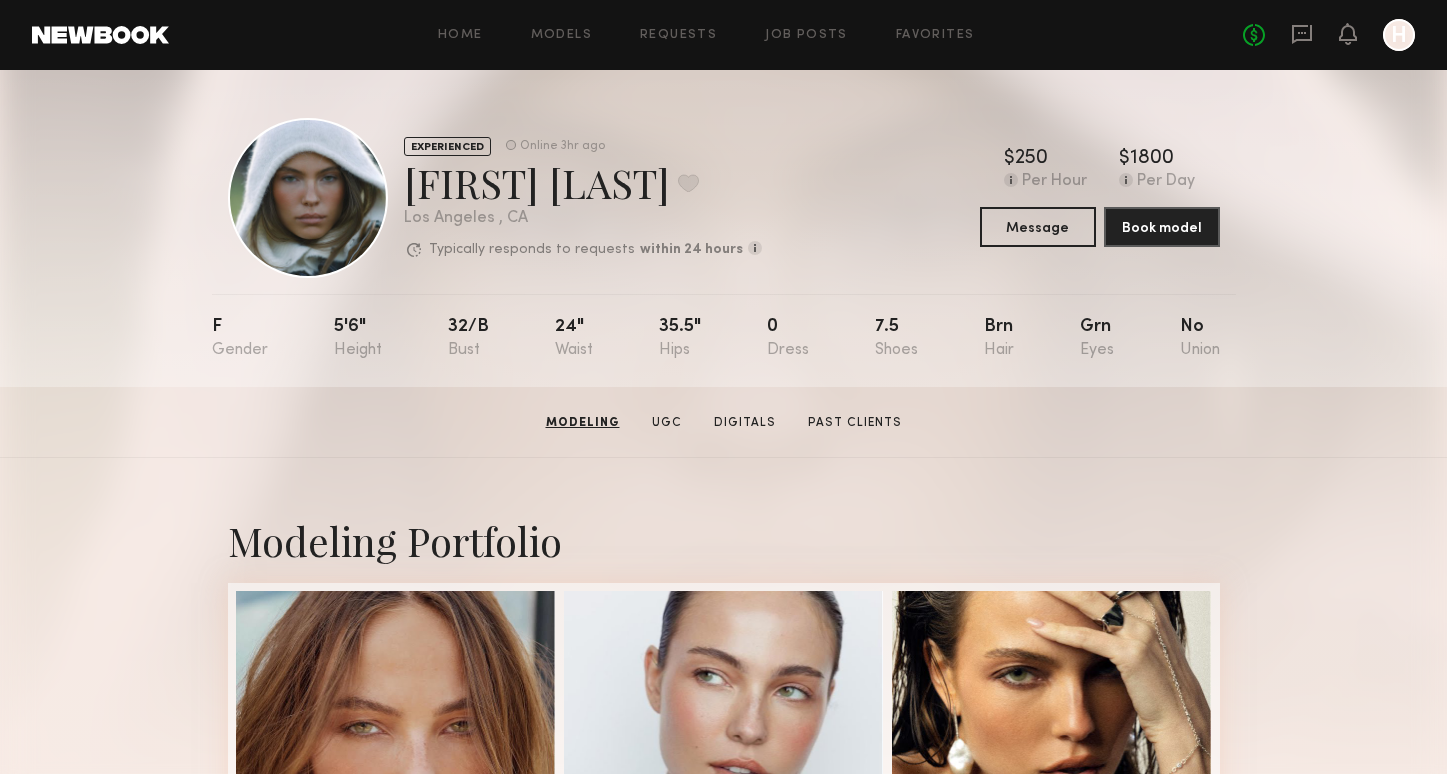 scroll, scrollTop: 0, scrollLeft: 0, axis: both 